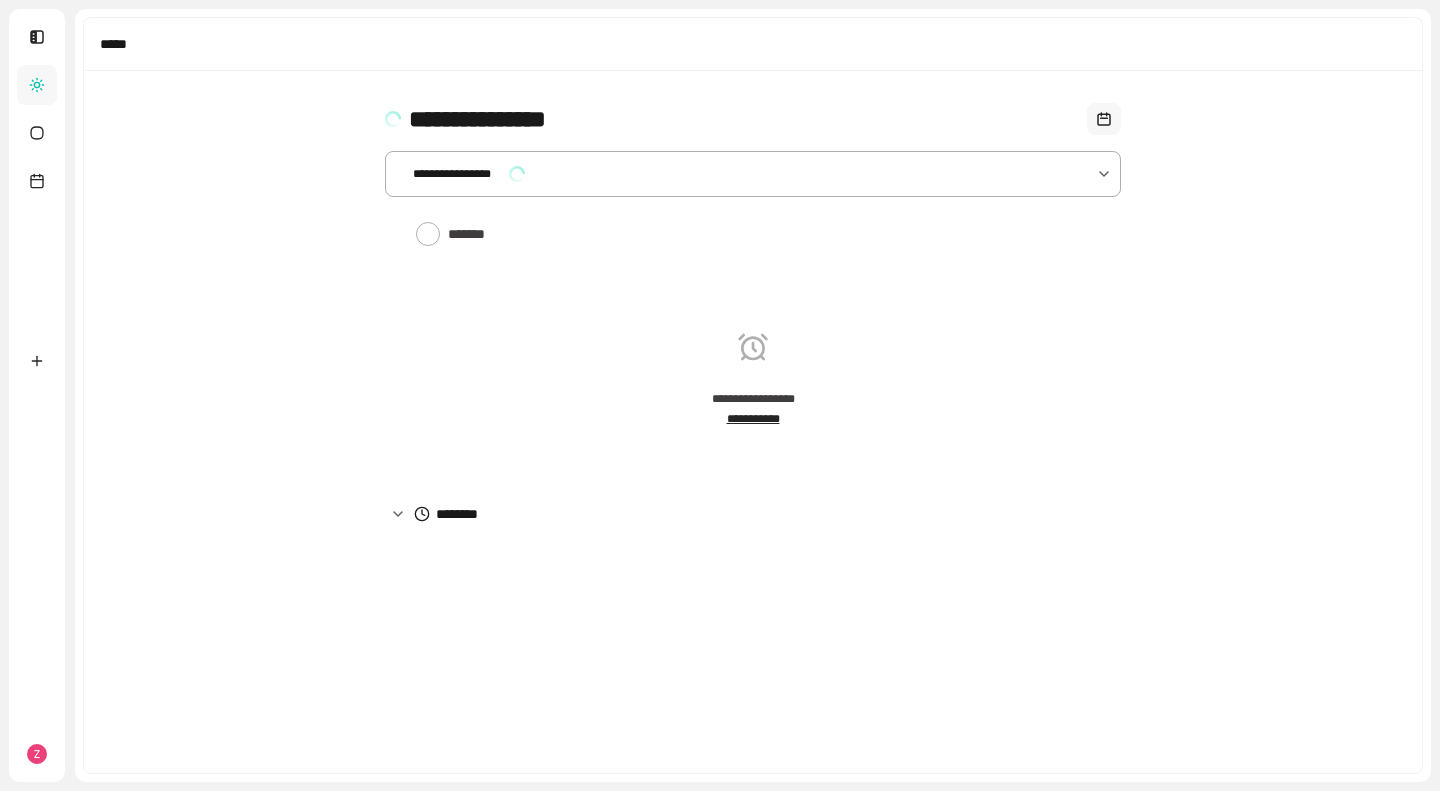 scroll, scrollTop: 0, scrollLeft: 0, axis: both 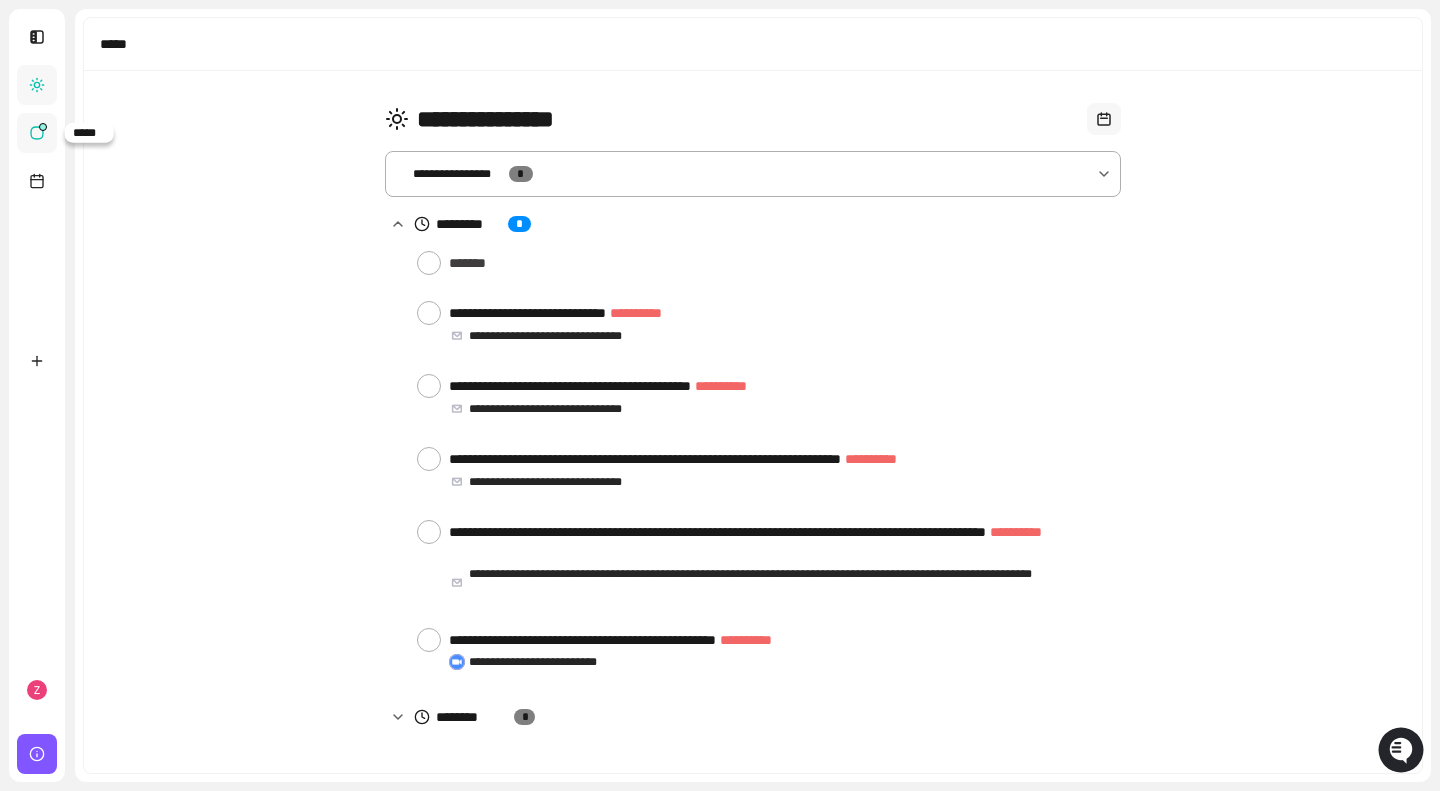 click at bounding box center (37, 133) 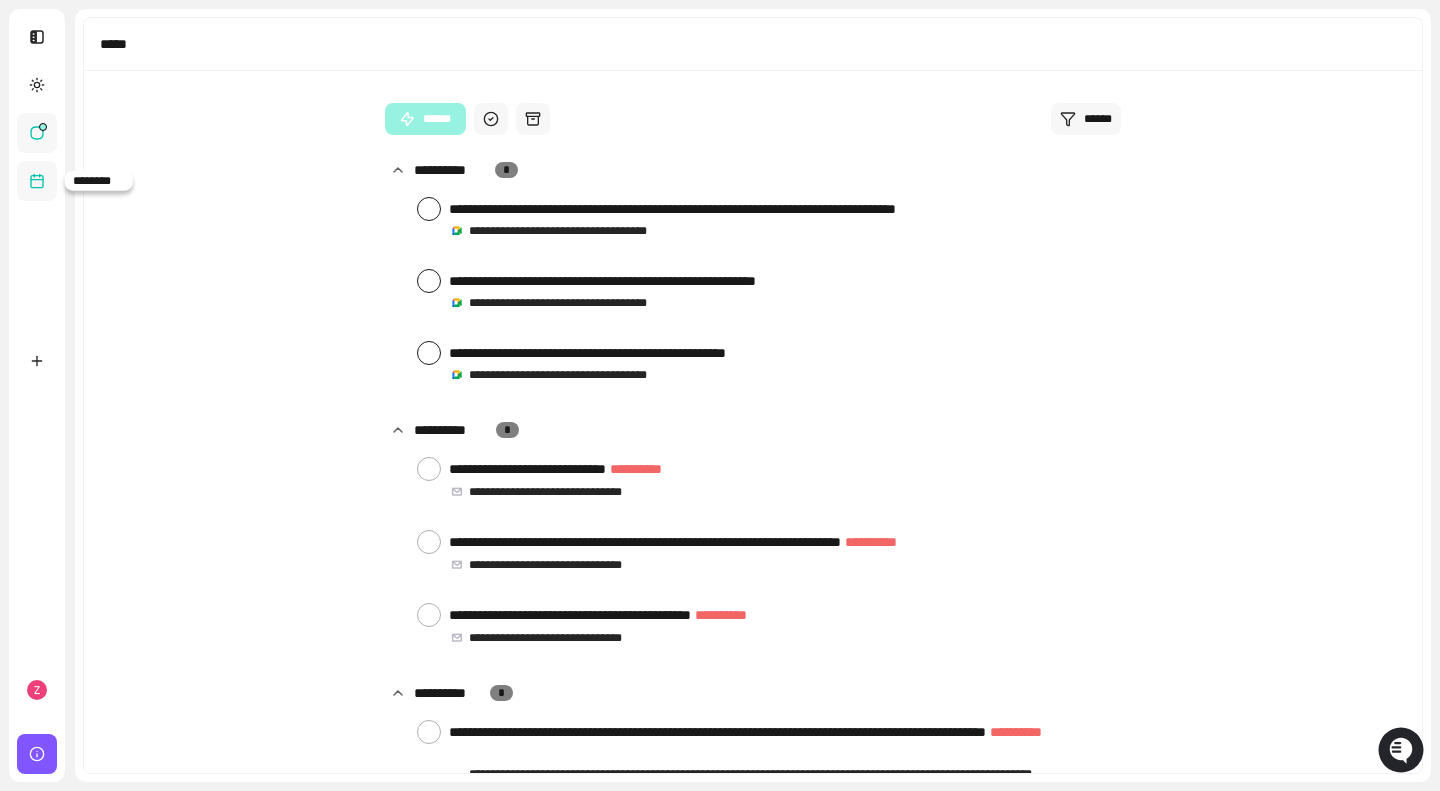 click at bounding box center [37, 181] 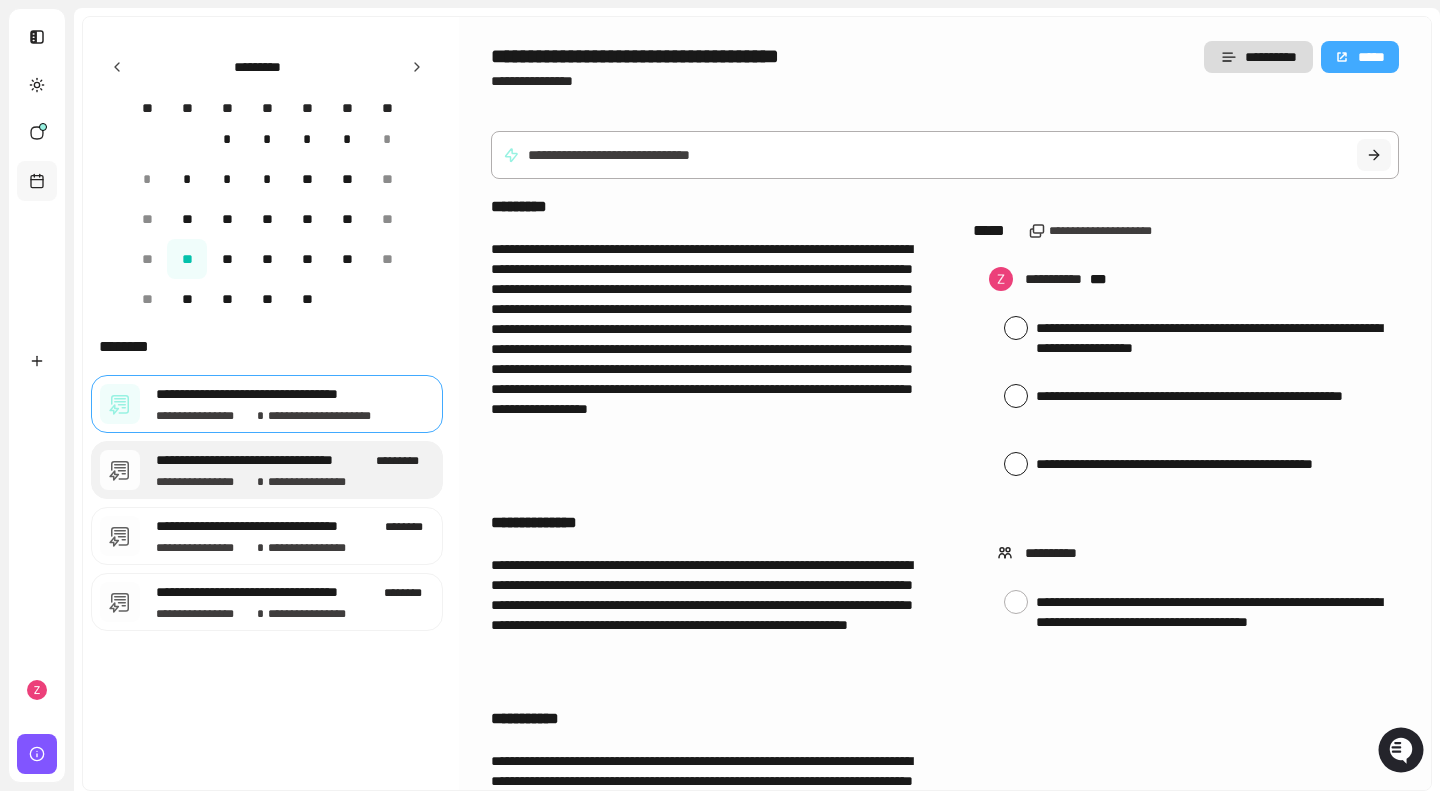 click on "**********" at bounding box center [262, 460] 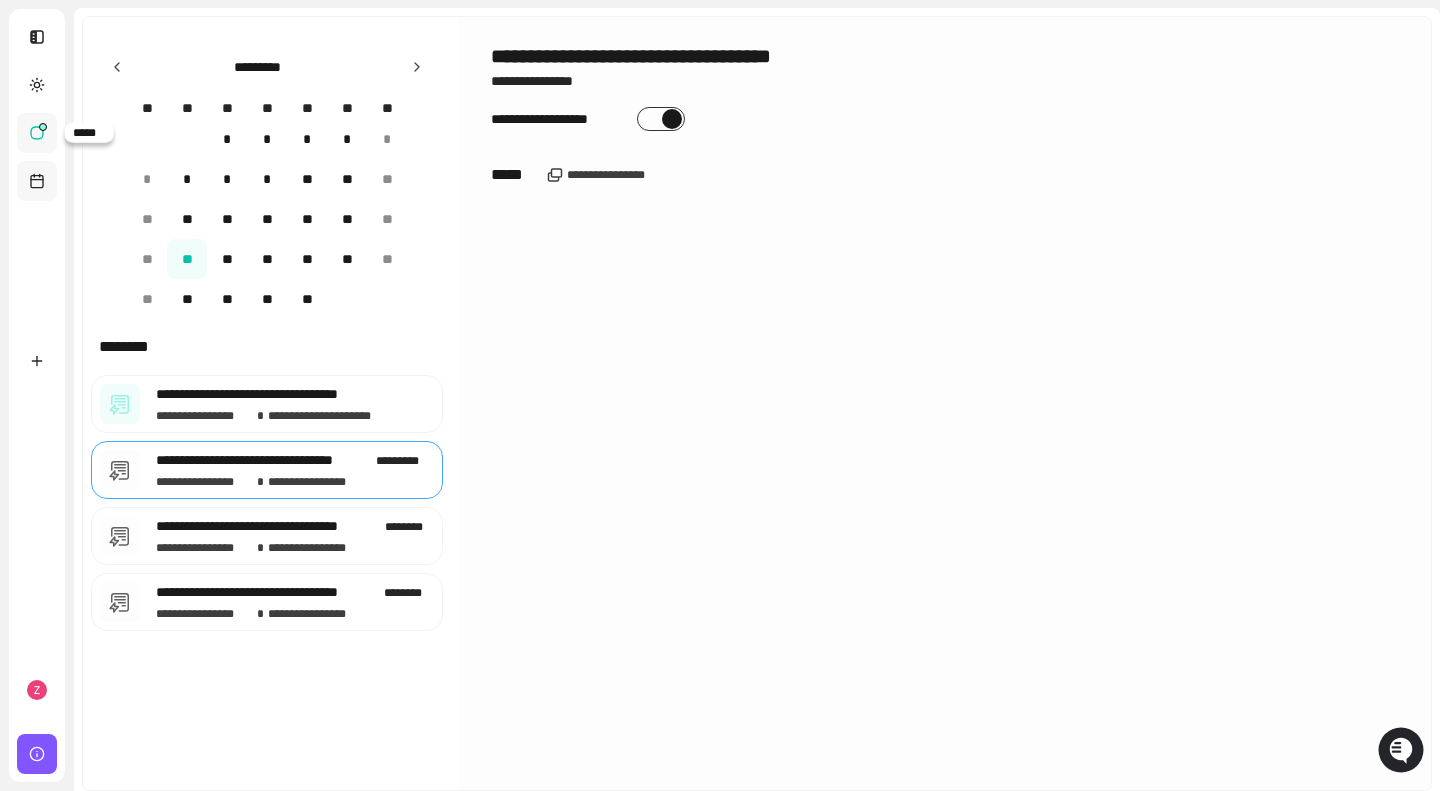 click at bounding box center [37, 133] 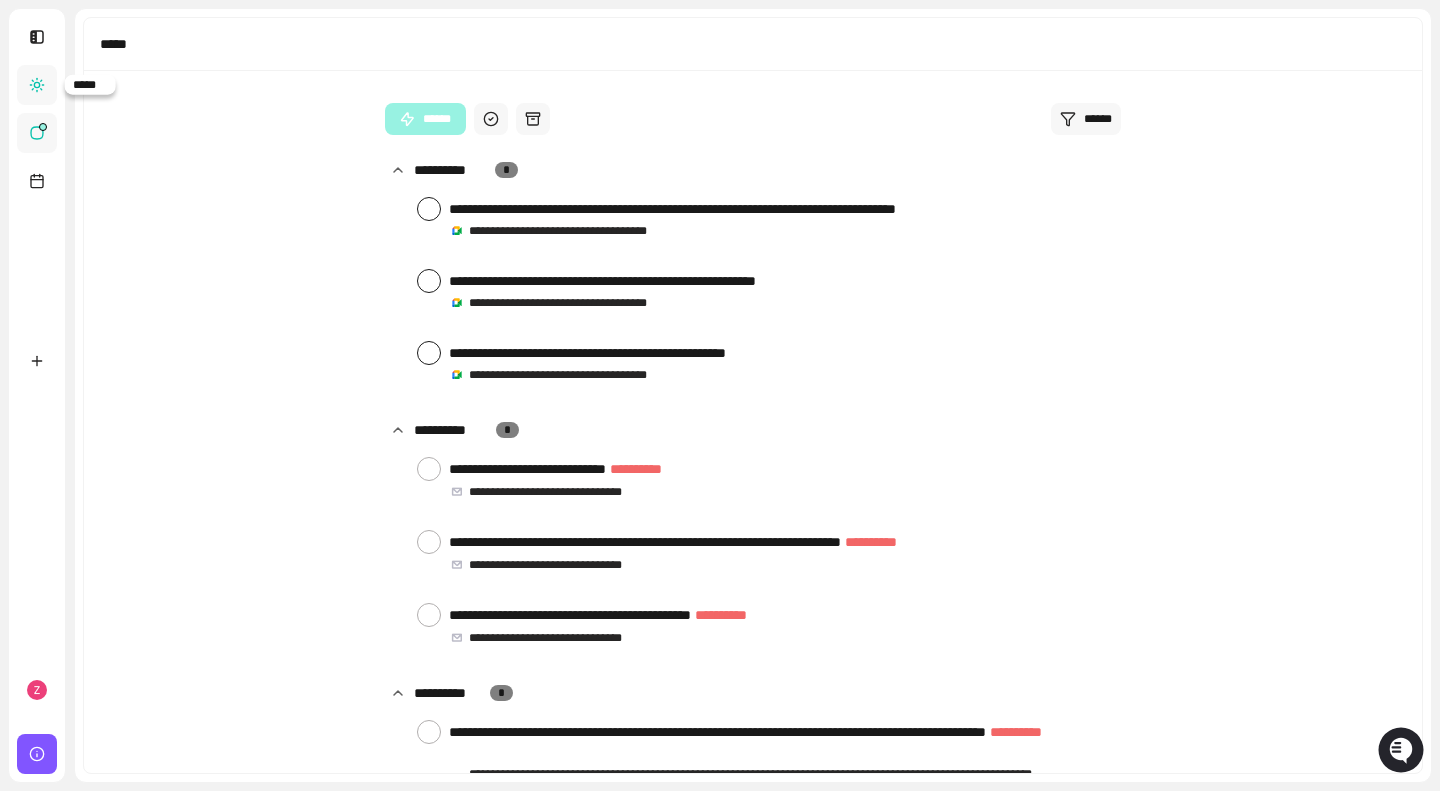 click at bounding box center [37, 85] 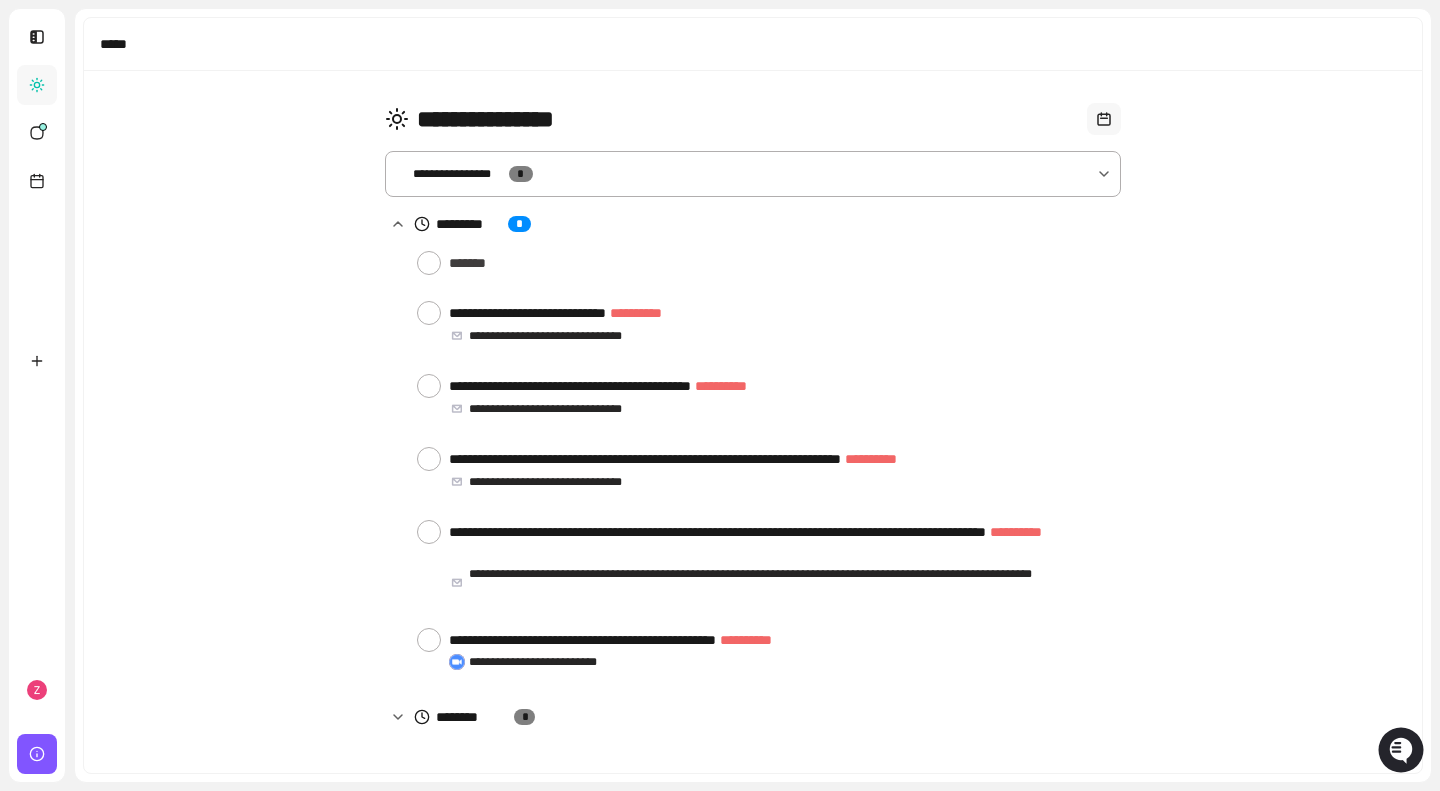 click on "**********" at bounding box center [753, 174] 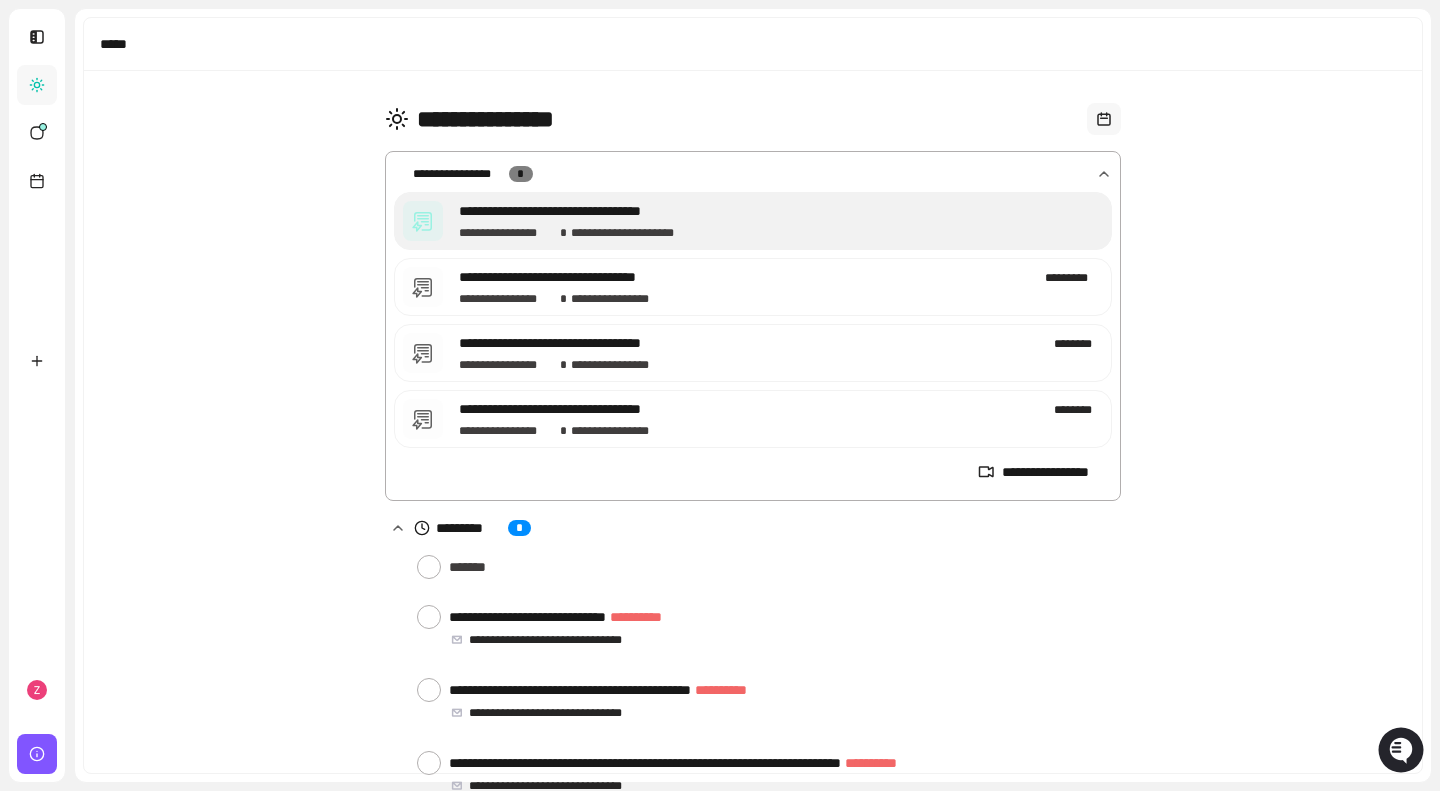 click on "**********" at bounding box center [781, 221] 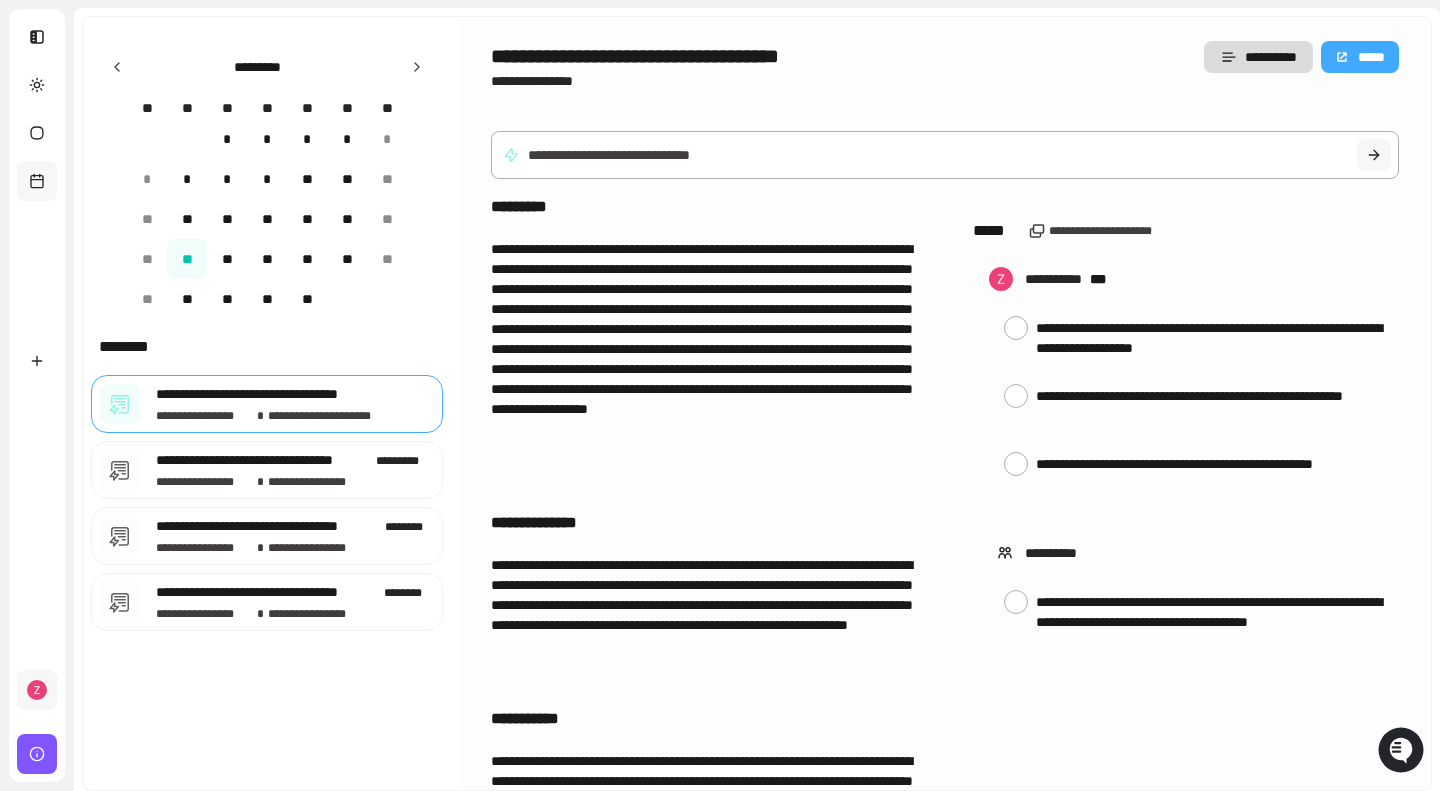 click at bounding box center [37, 690] 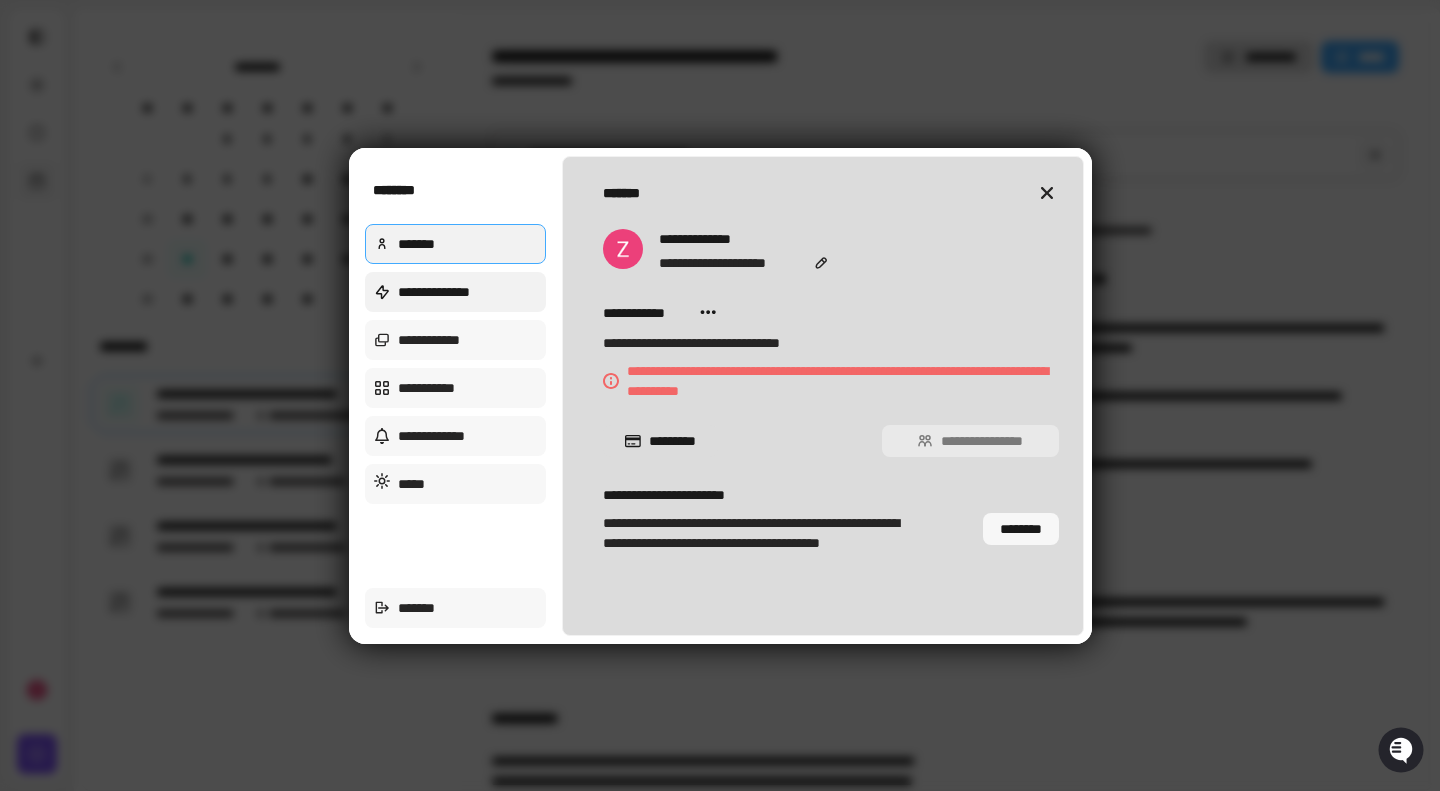 click on "**********" at bounding box center [456, 292] 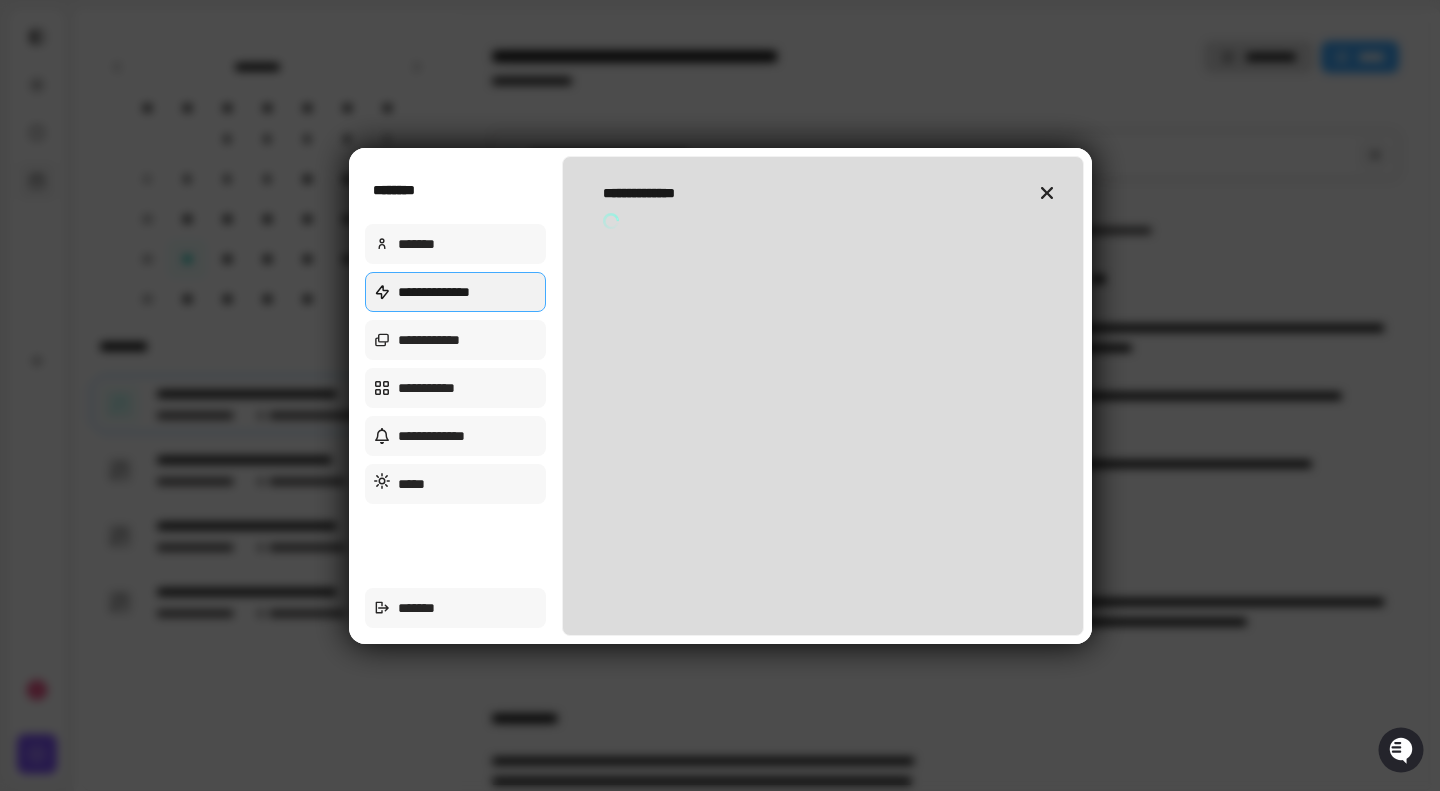 type on "*" 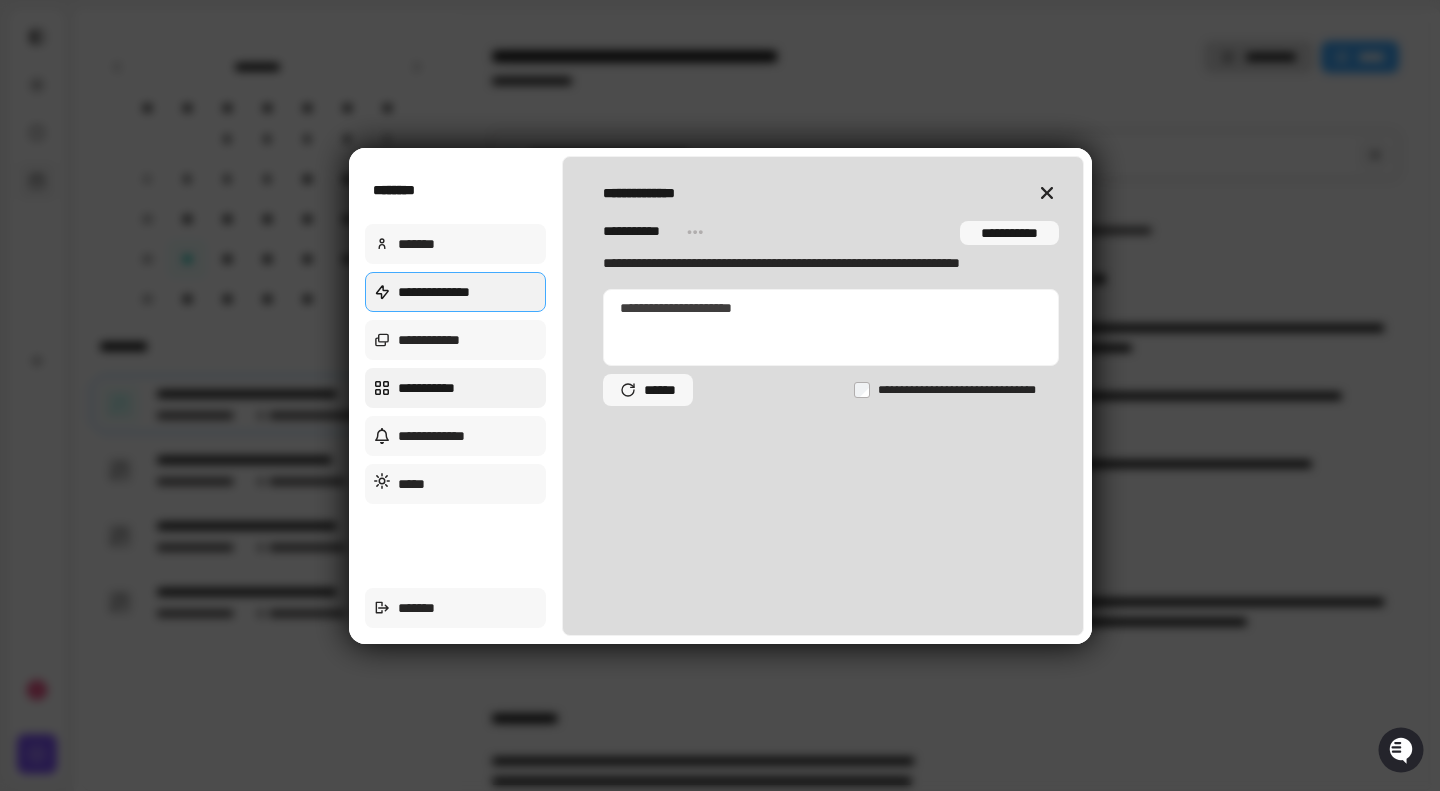 click on "**********" at bounding box center (456, 388) 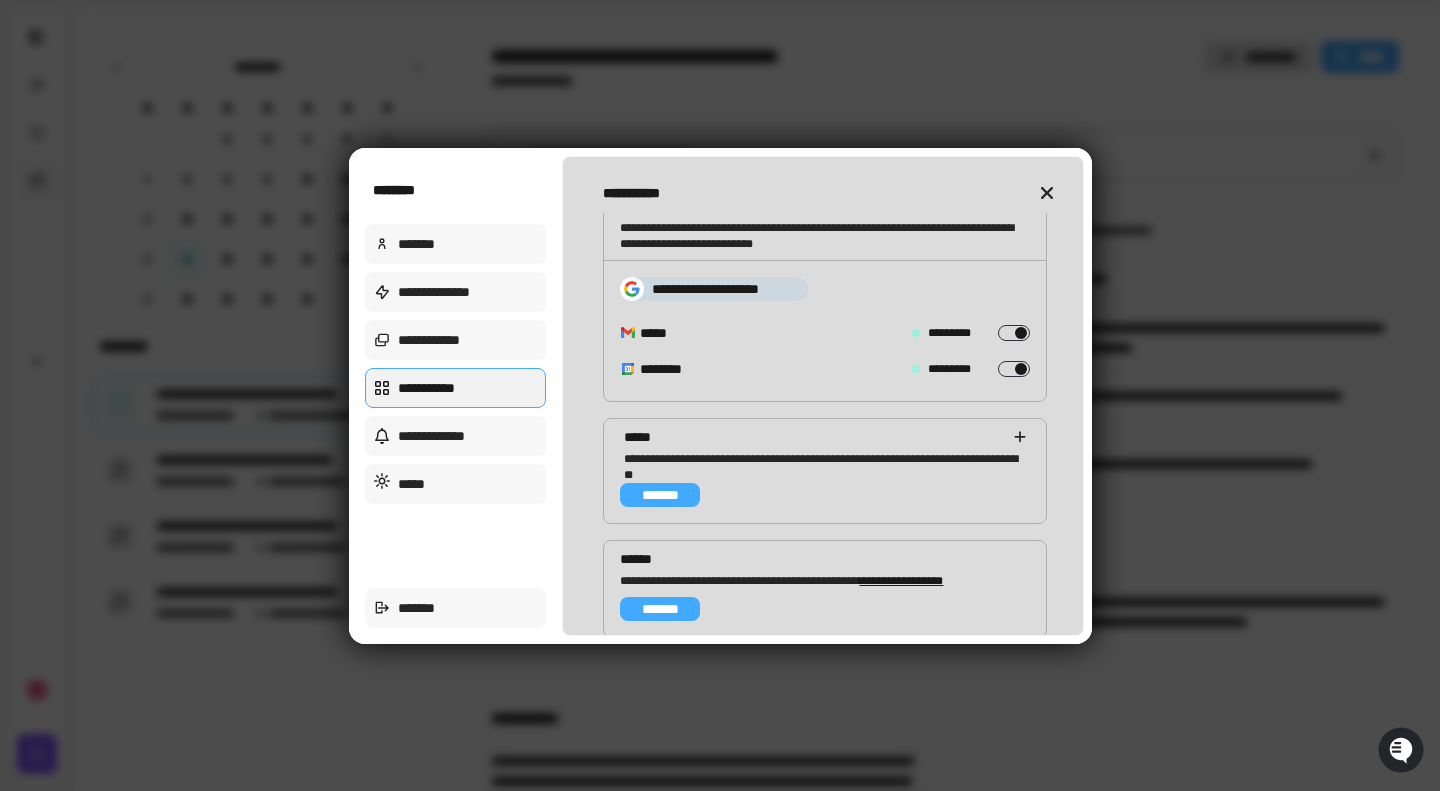 scroll, scrollTop: 0, scrollLeft: 0, axis: both 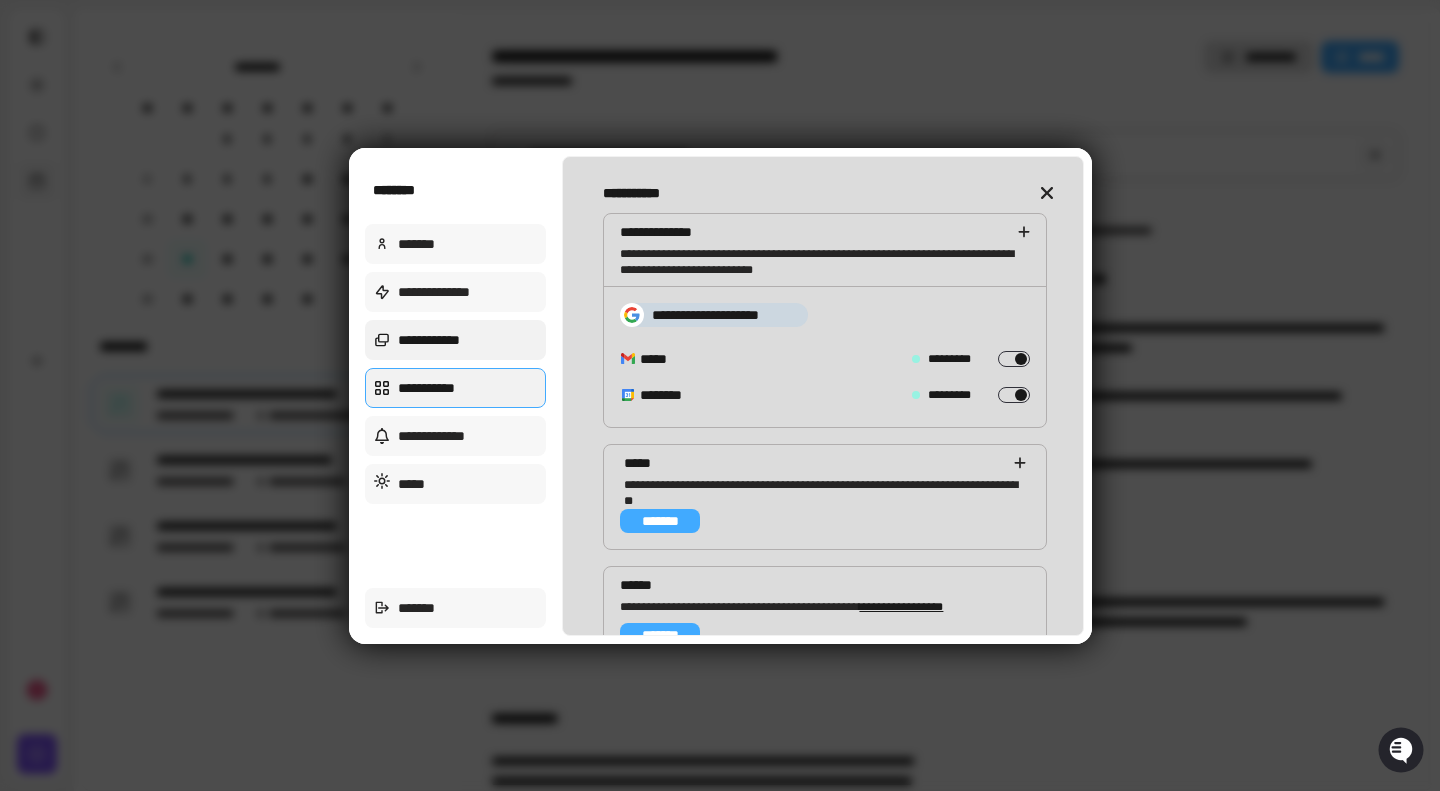 click on "**********" at bounding box center [456, 340] 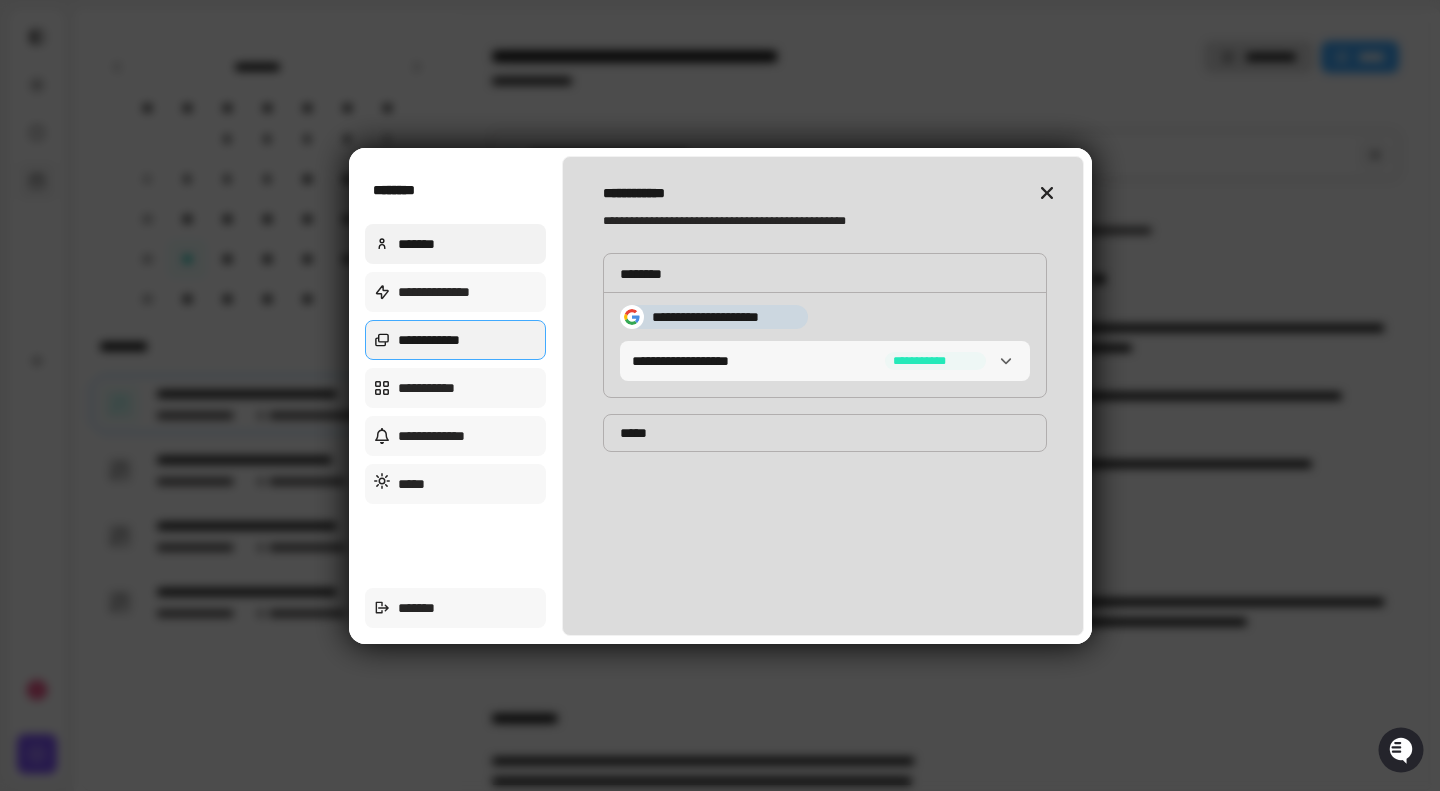 click on "*******" at bounding box center (456, 244) 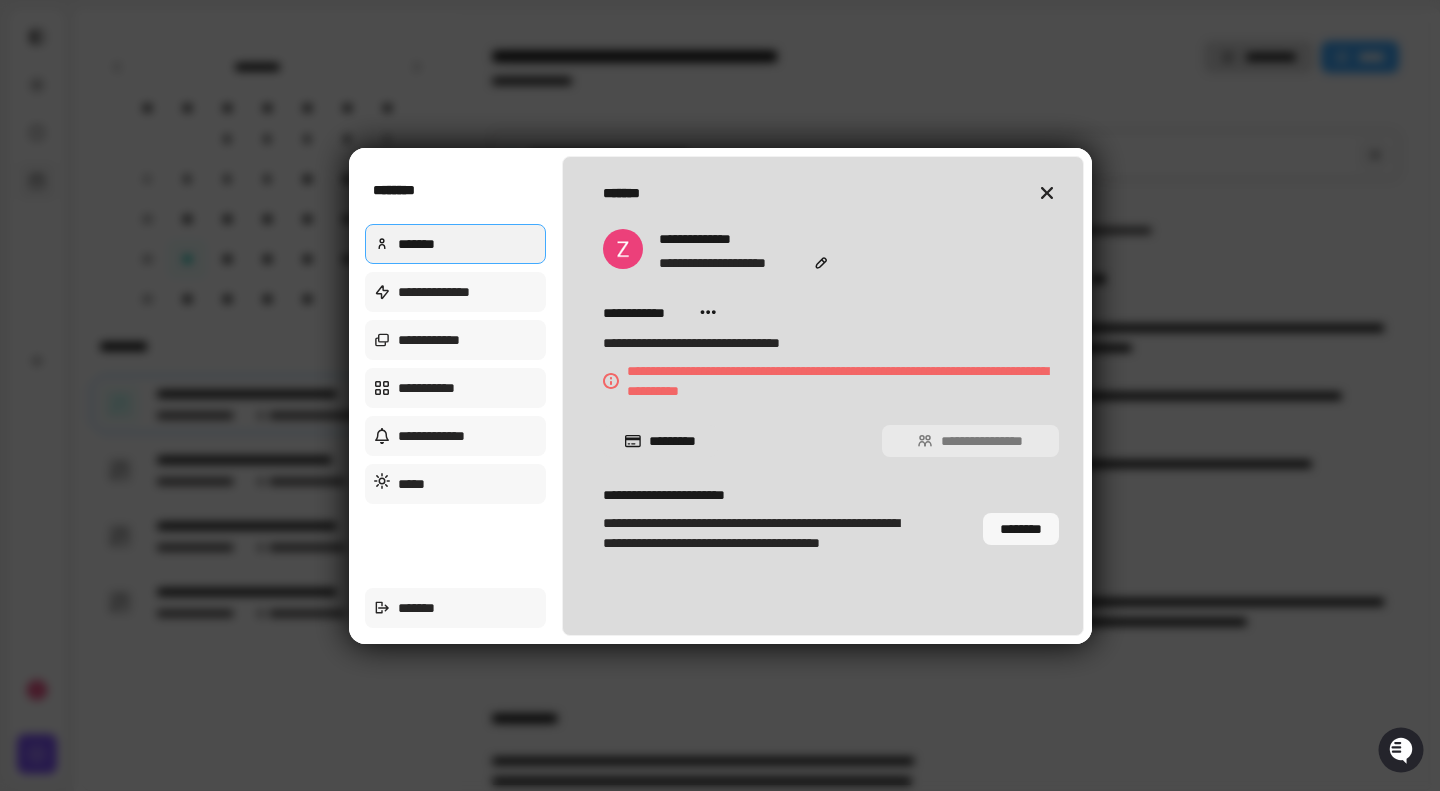 click 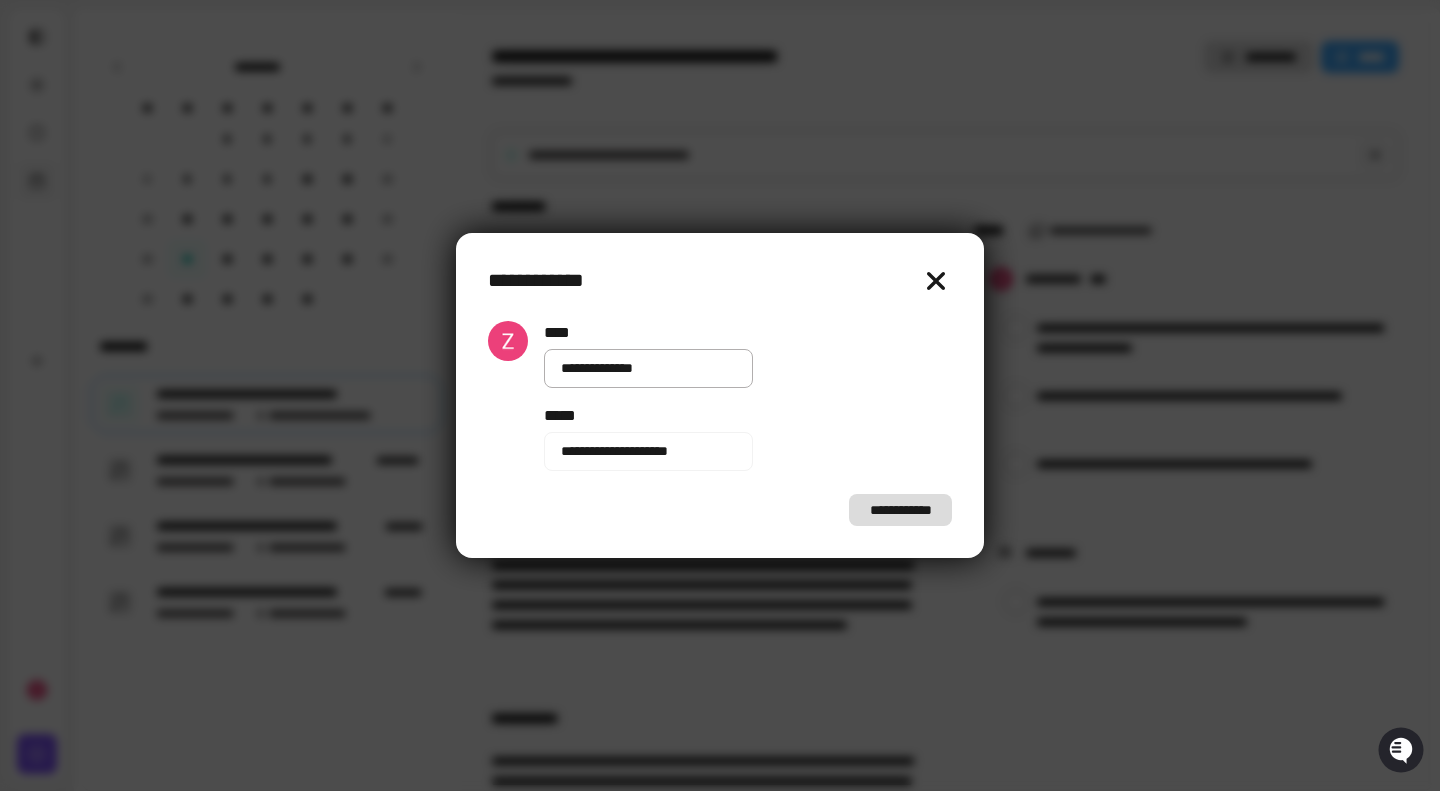 click 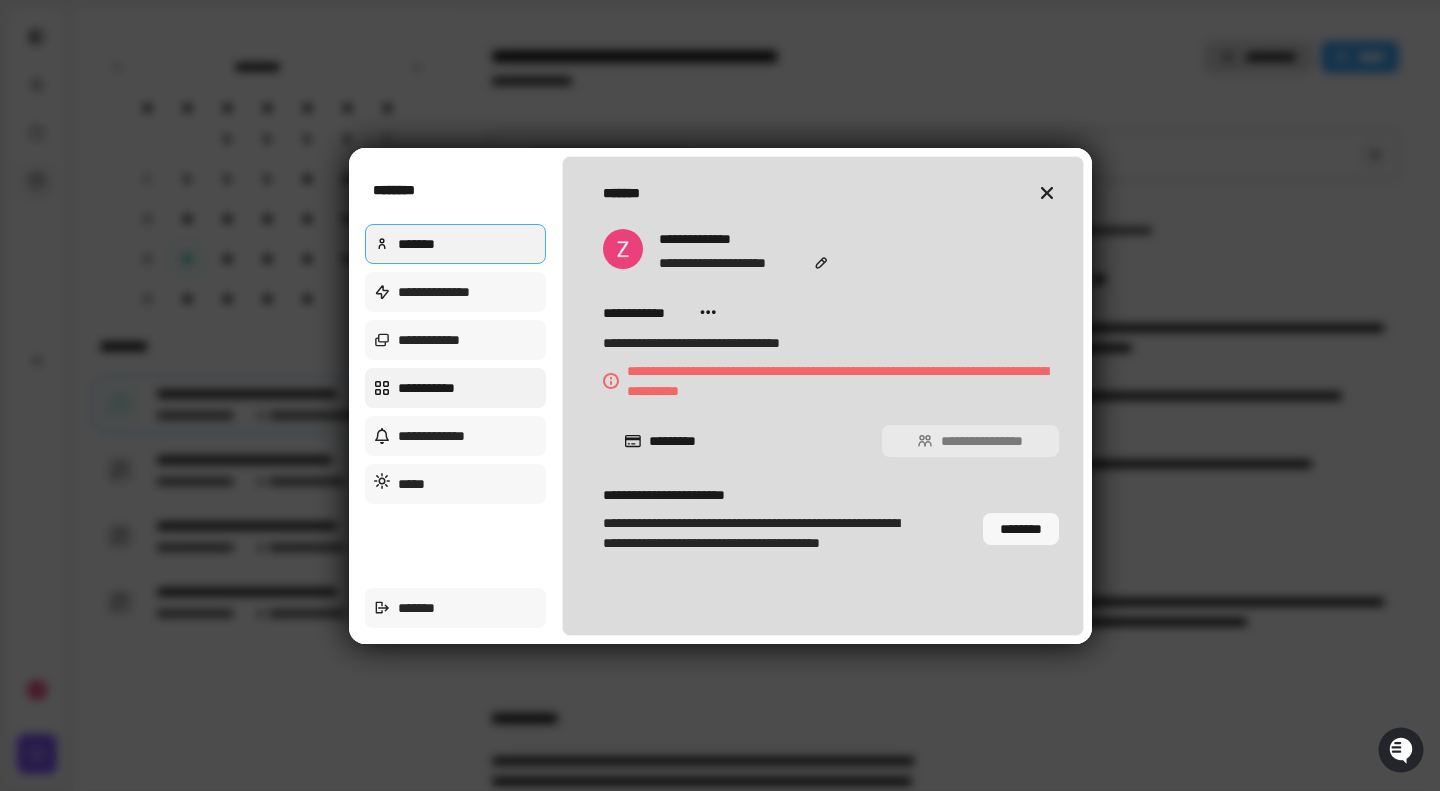 click on "**********" at bounding box center [456, 388] 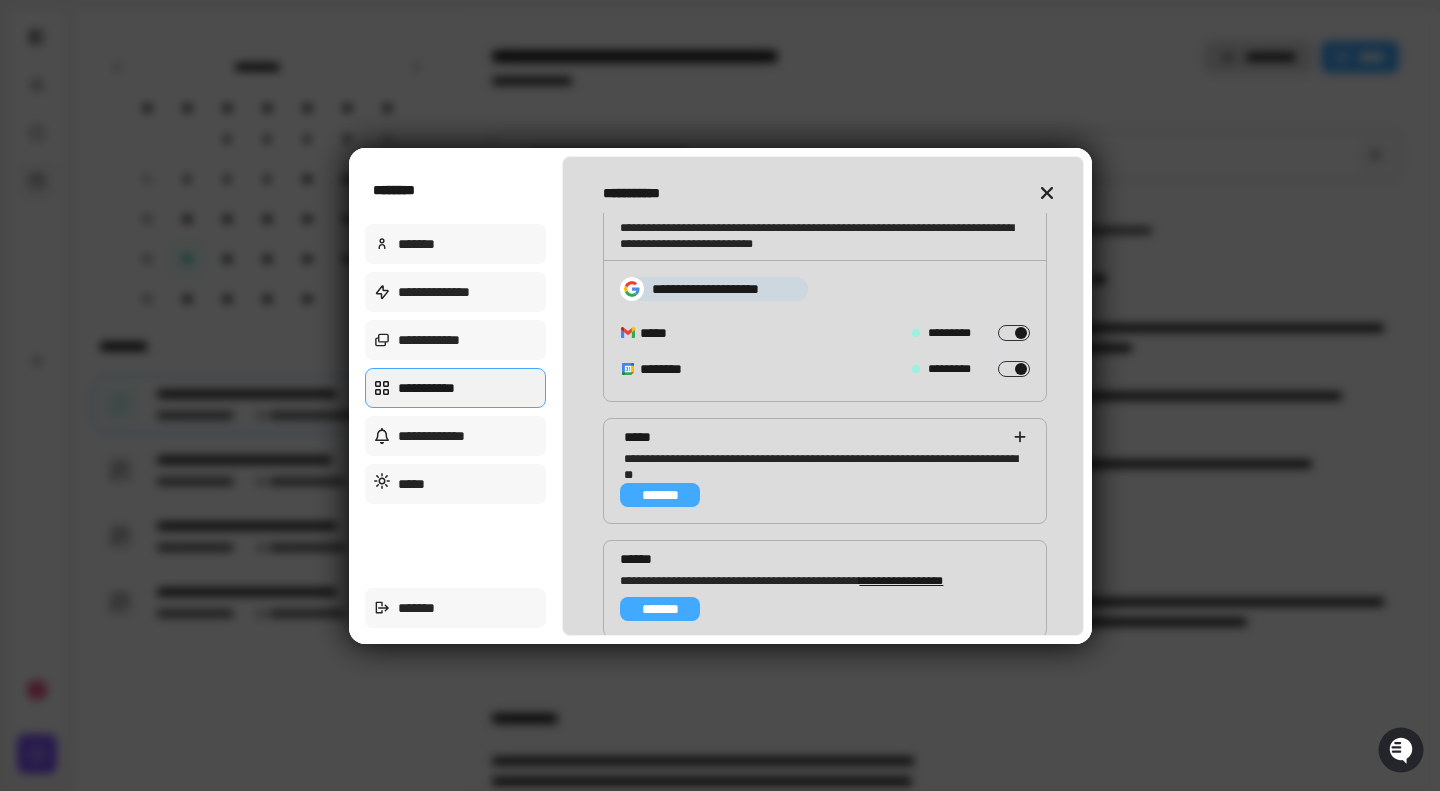 scroll, scrollTop: 0, scrollLeft: 0, axis: both 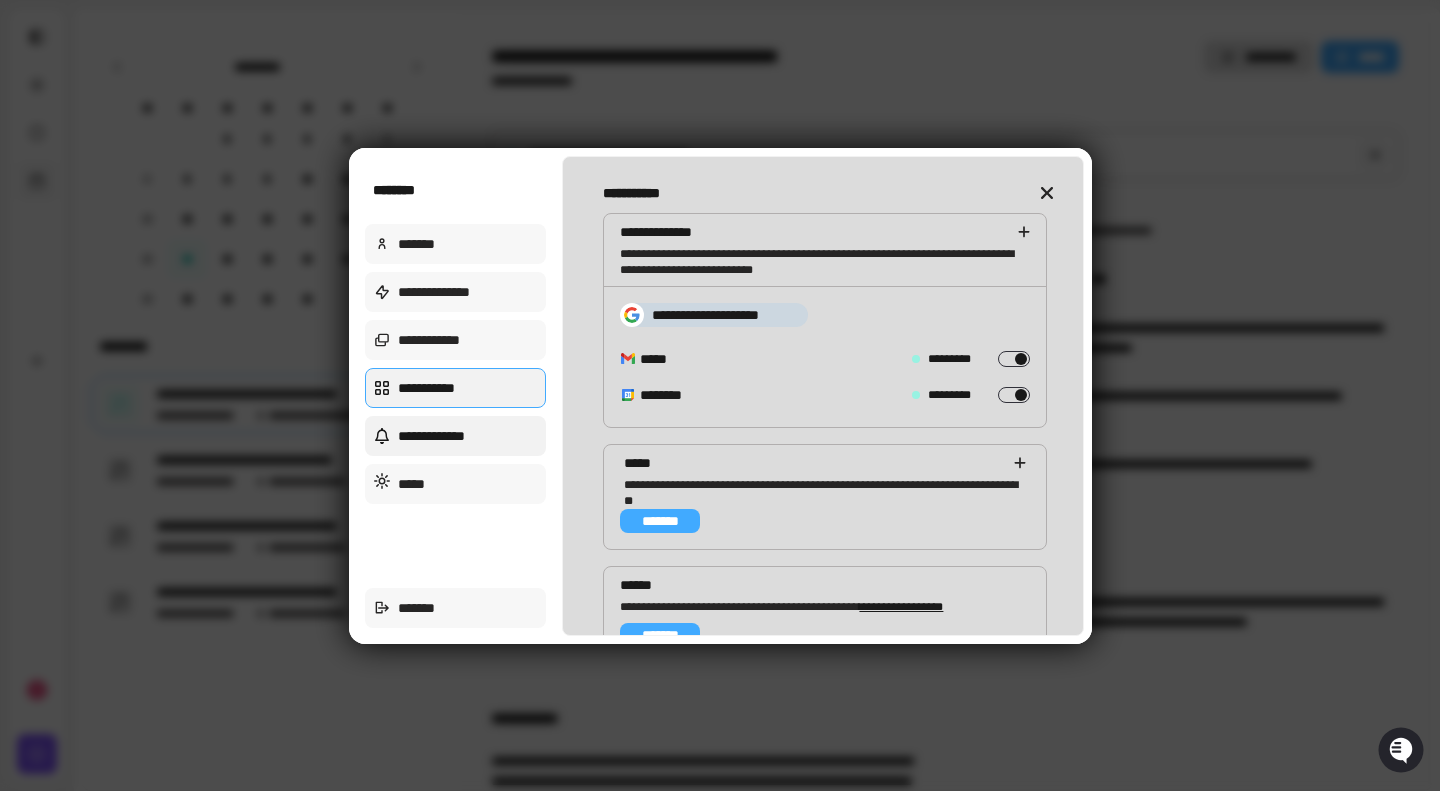 click on "**********" at bounding box center [456, 436] 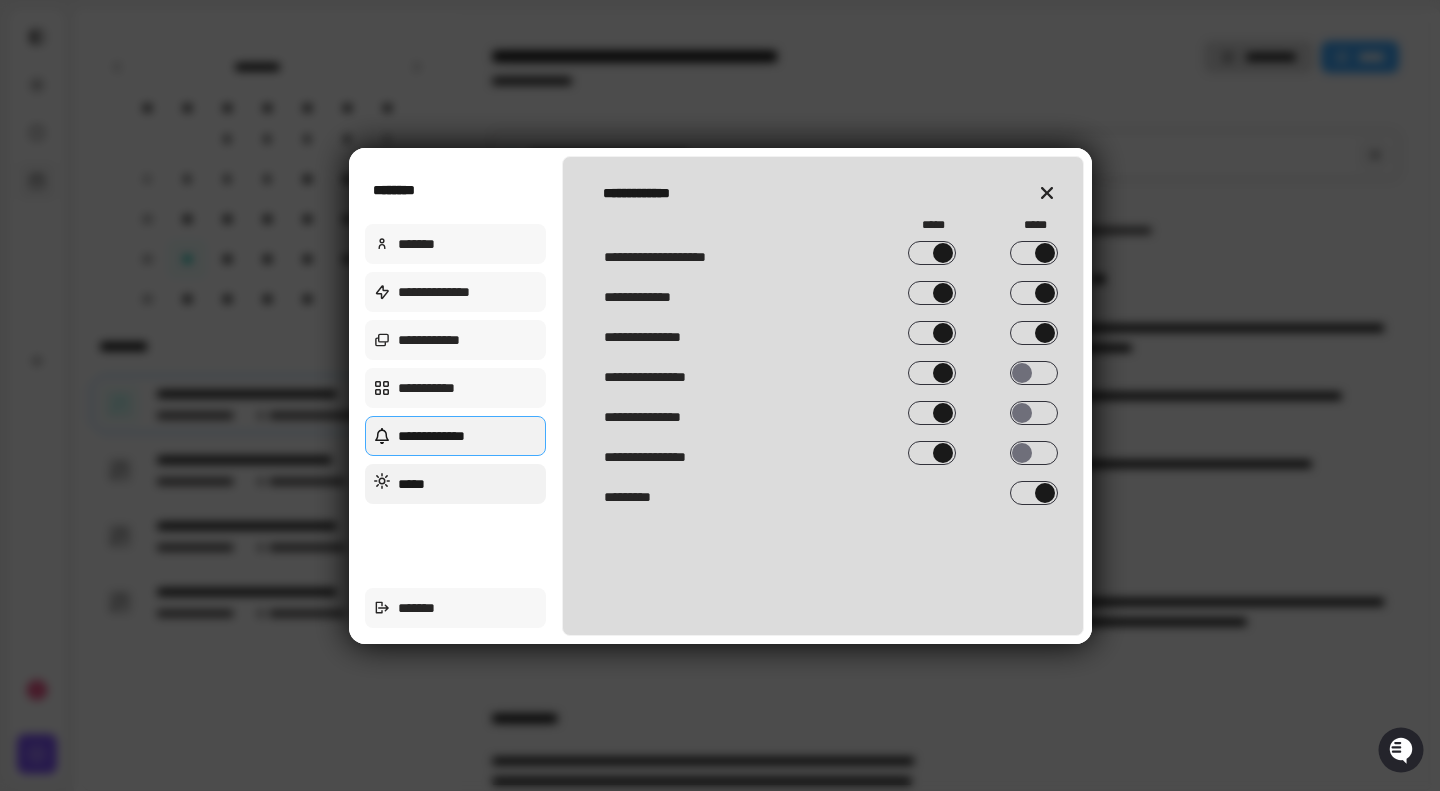 click on "*****" at bounding box center (456, 484) 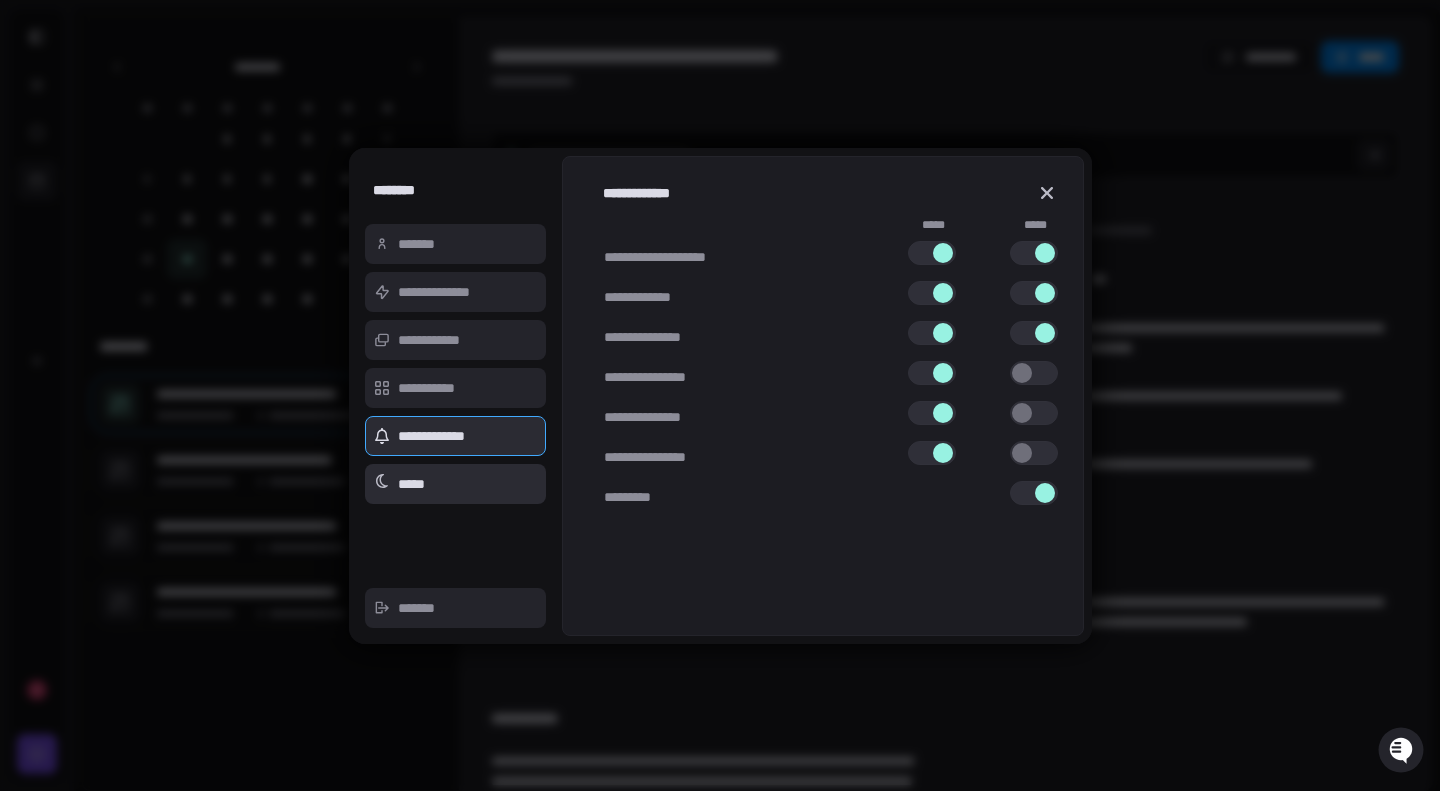 click on "*****" at bounding box center (456, 484) 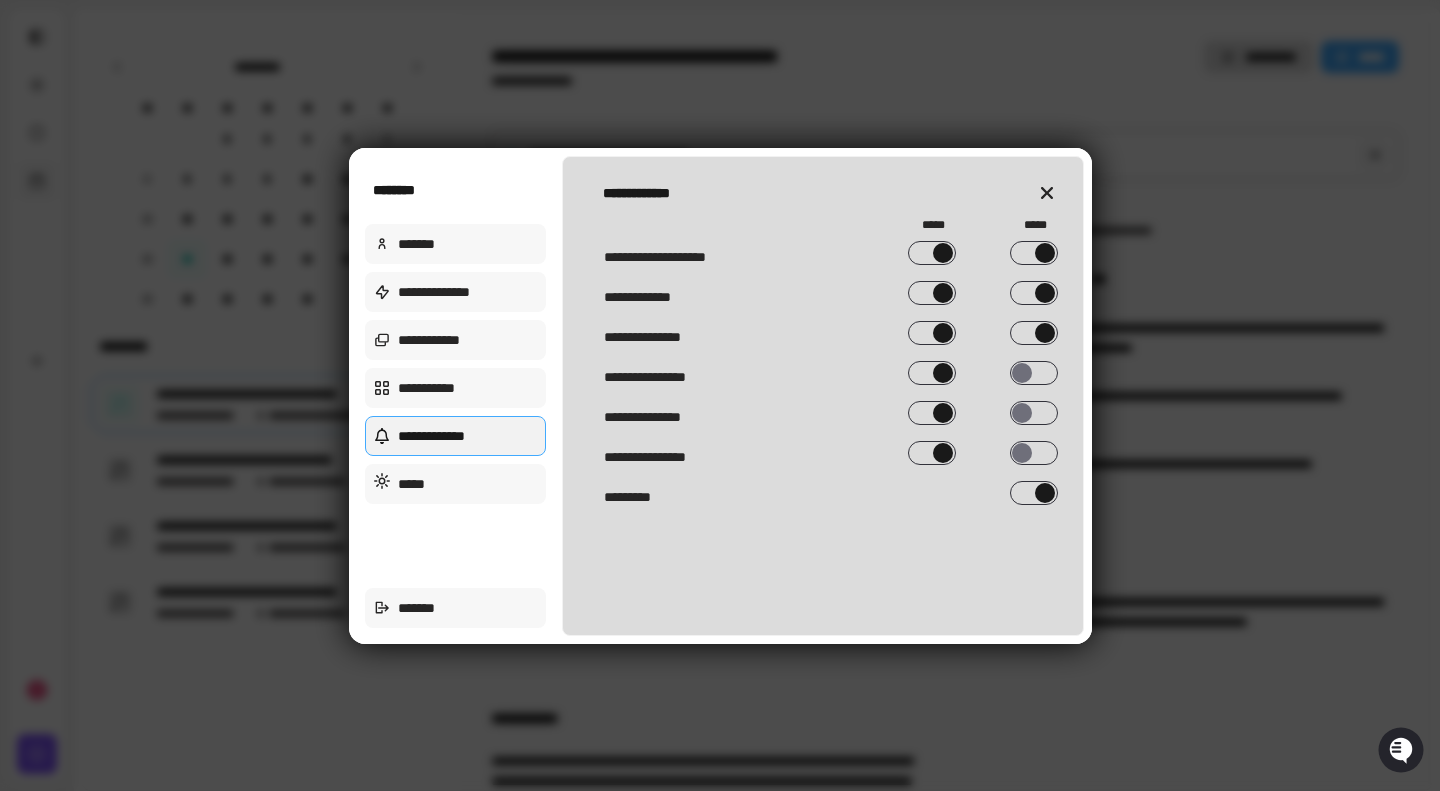click at bounding box center [720, 395] 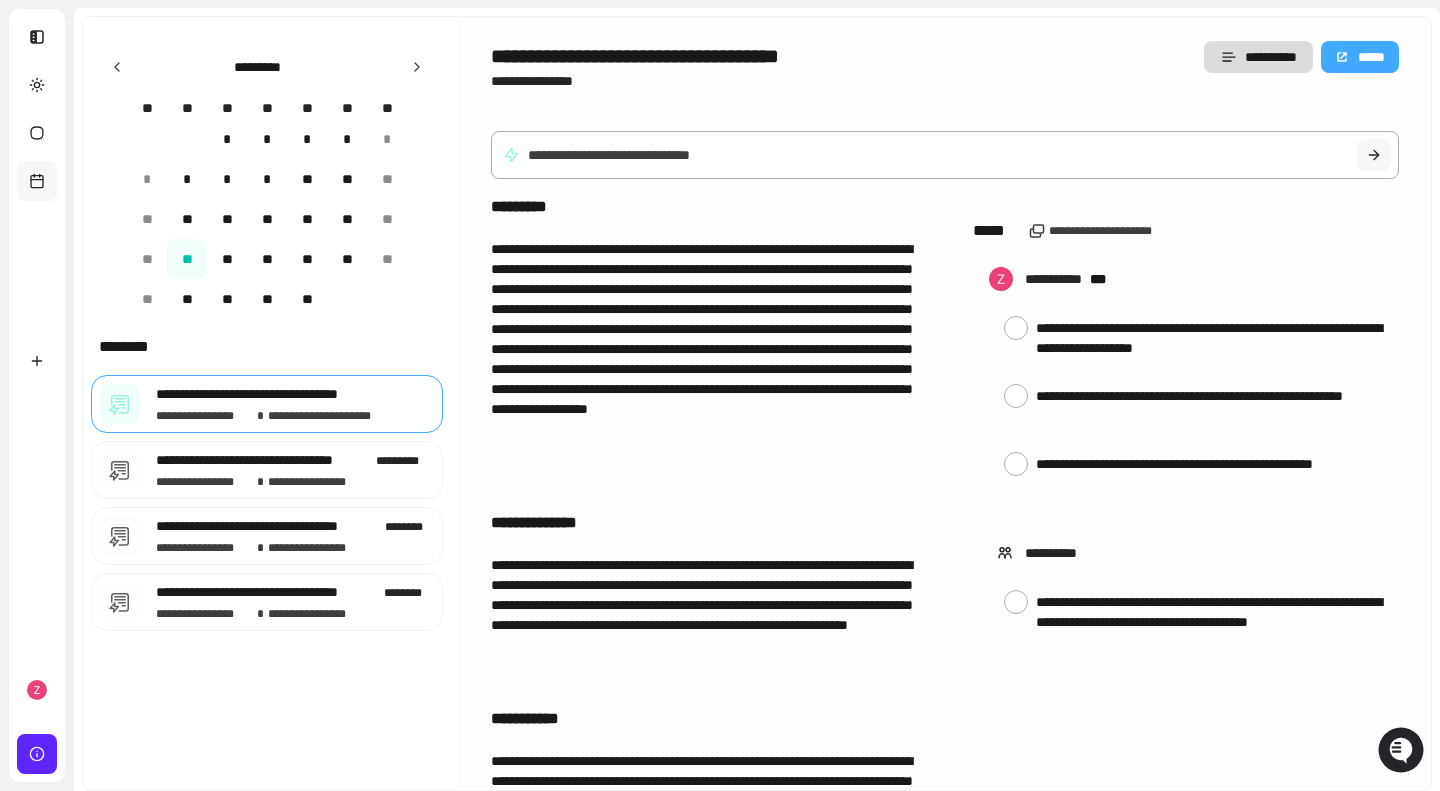 click at bounding box center [37, 754] 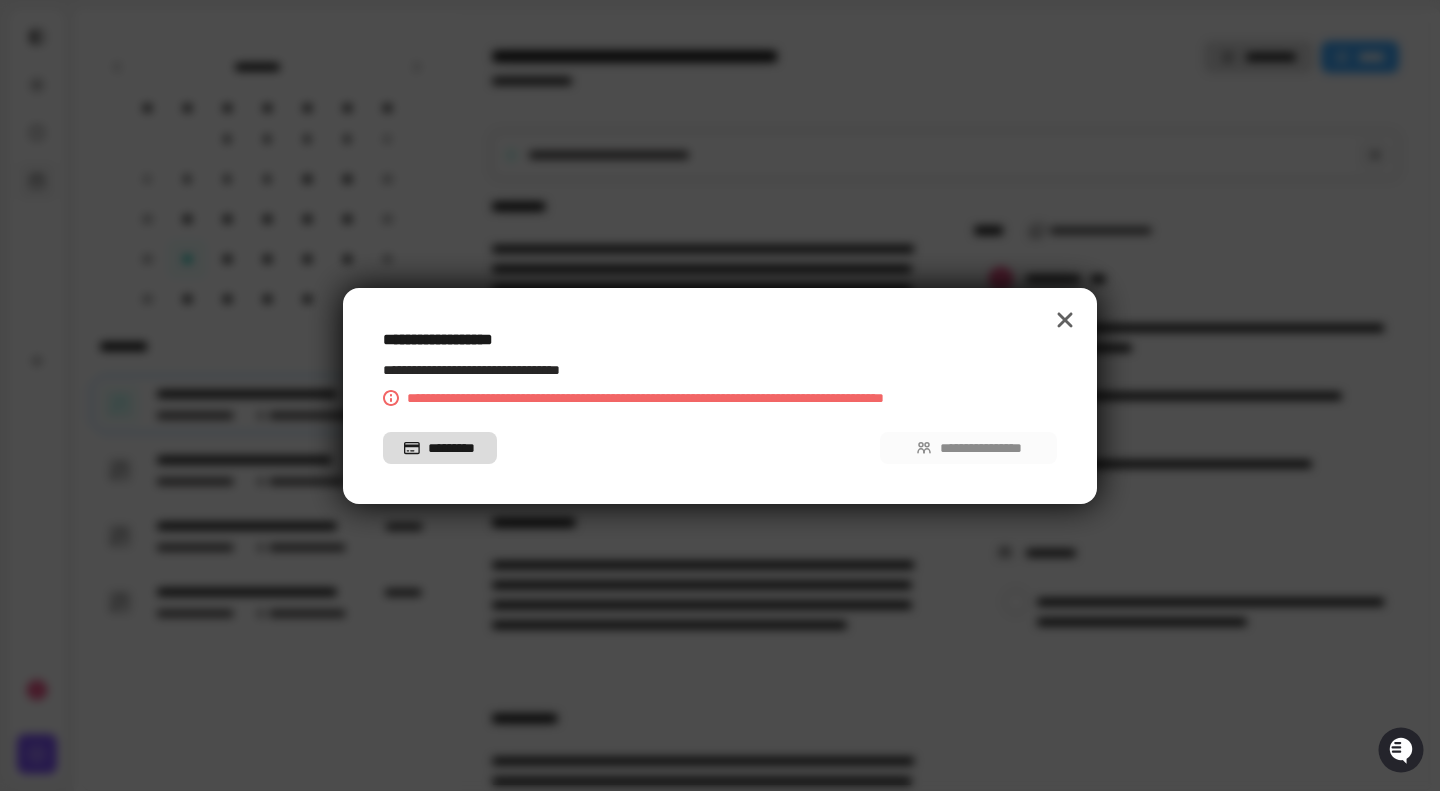 click at bounding box center (720, 395) 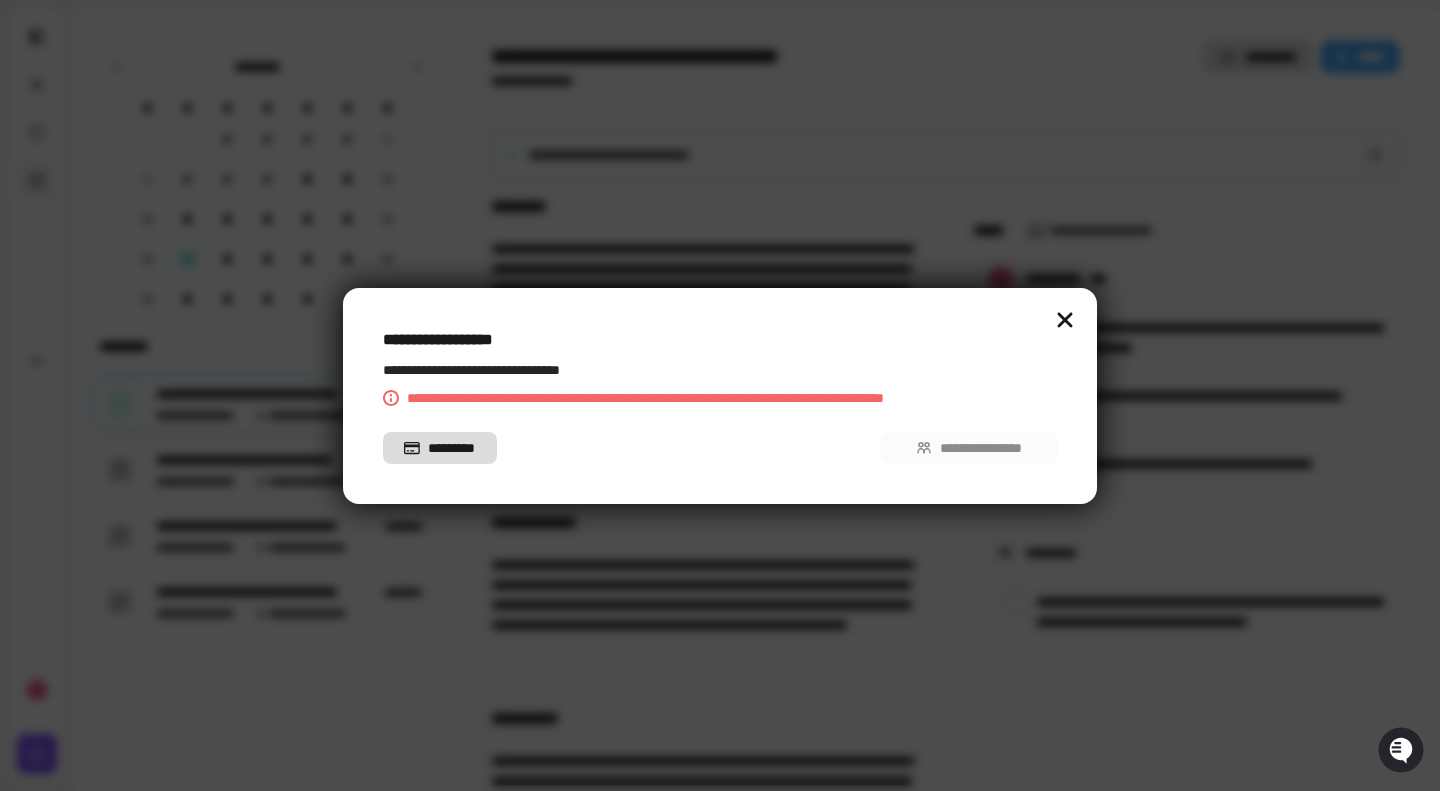 click 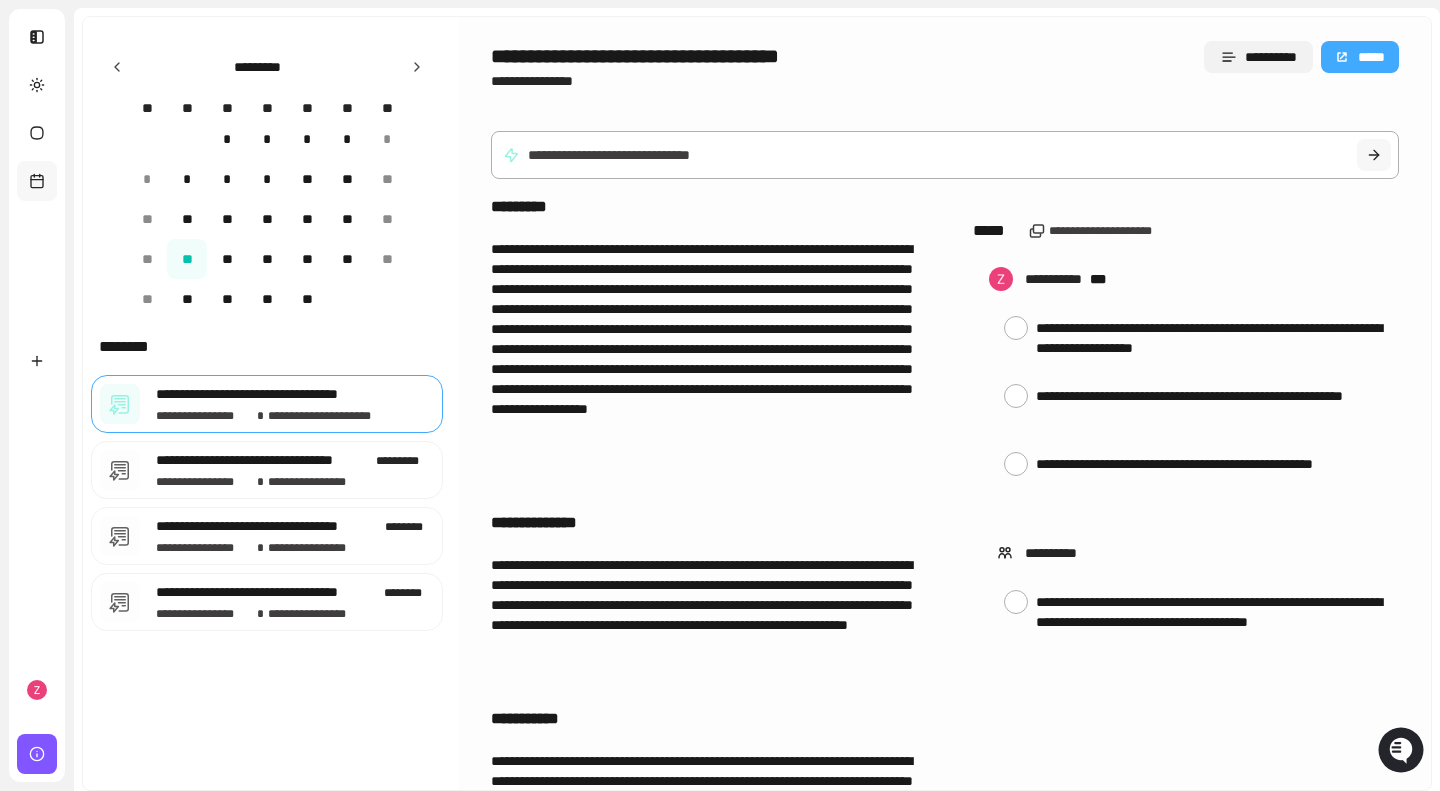 click on "**********" at bounding box center [1258, 57] 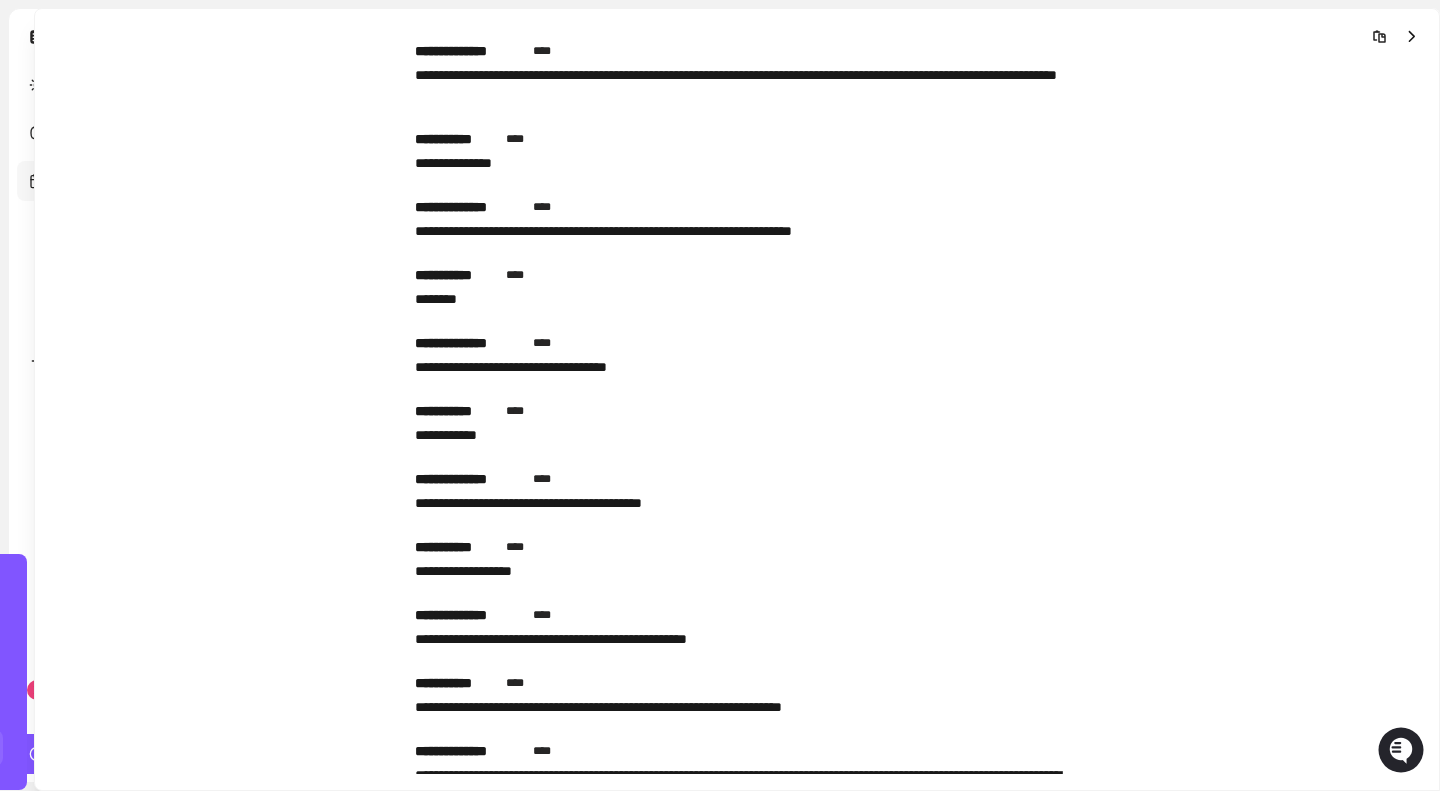 click 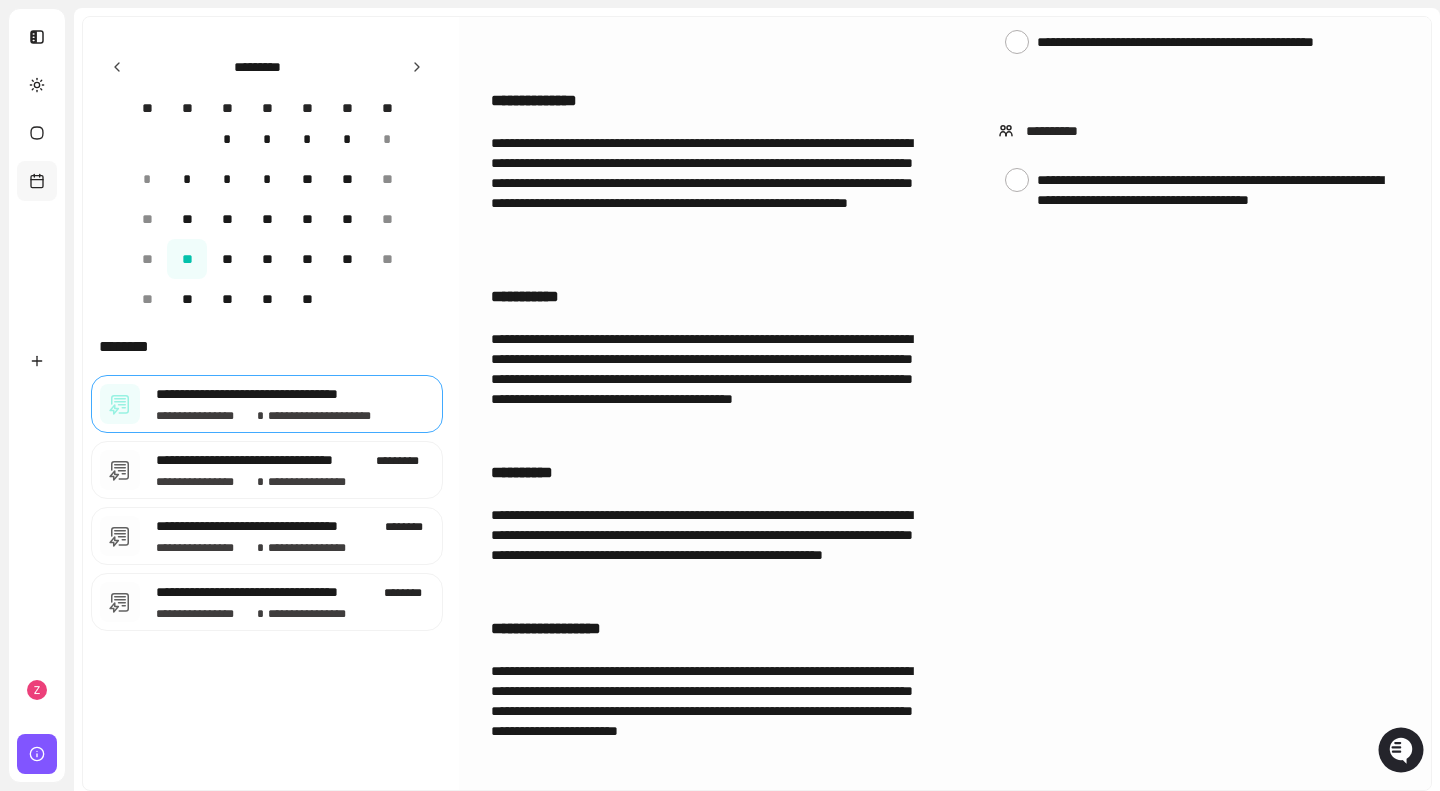 scroll, scrollTop: 0, scrollLeft: 0, axis: both 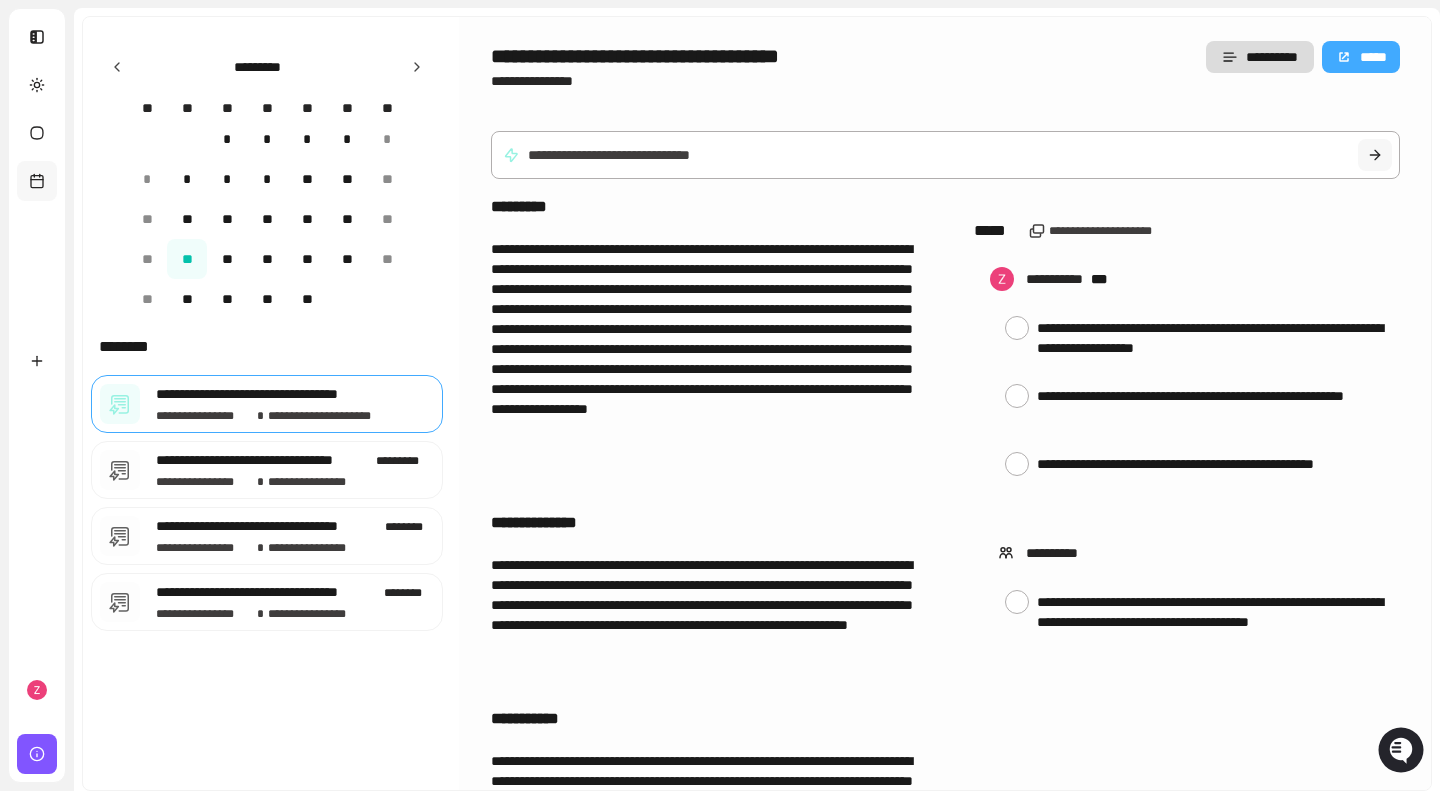 click at bounding box center (945, 155) 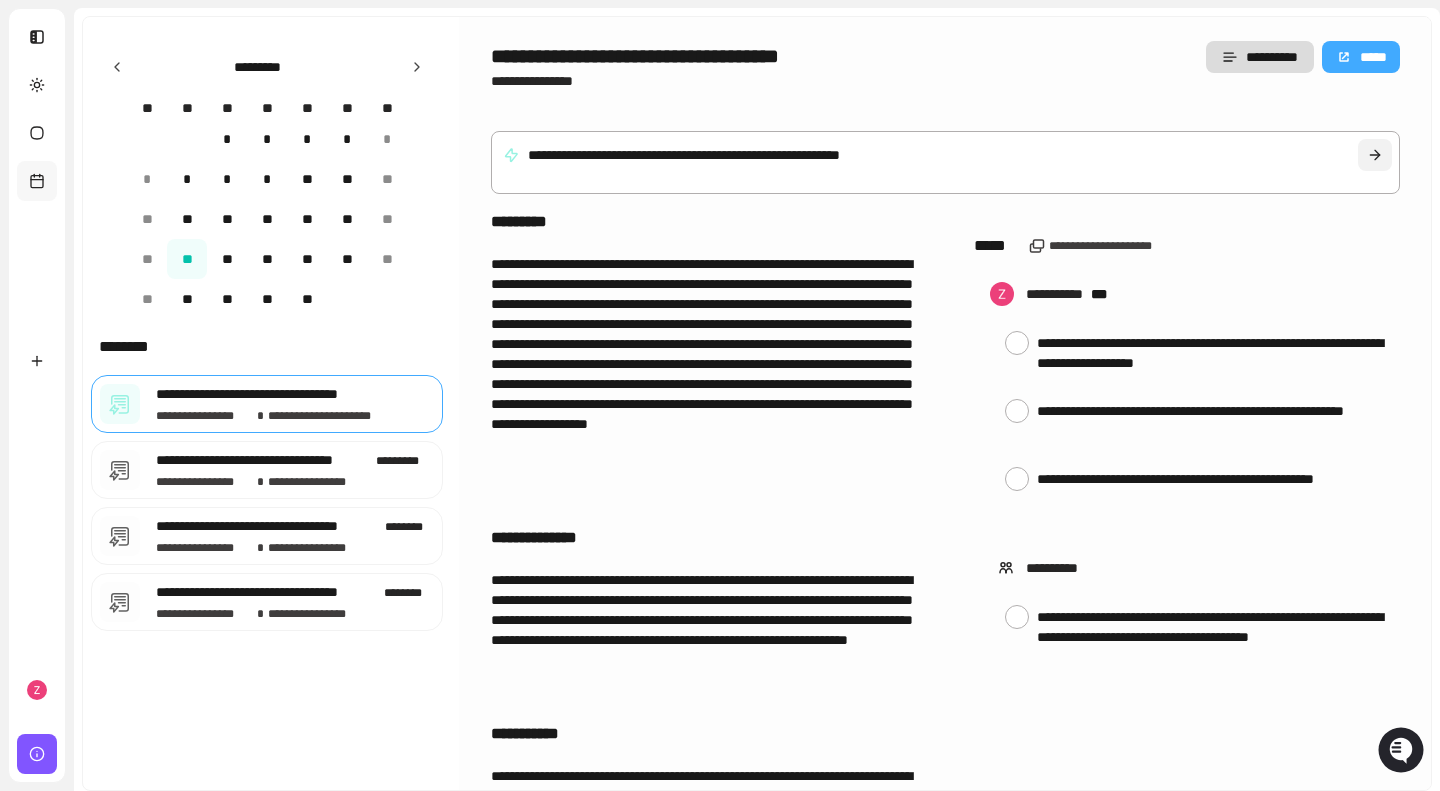 type on "**********" 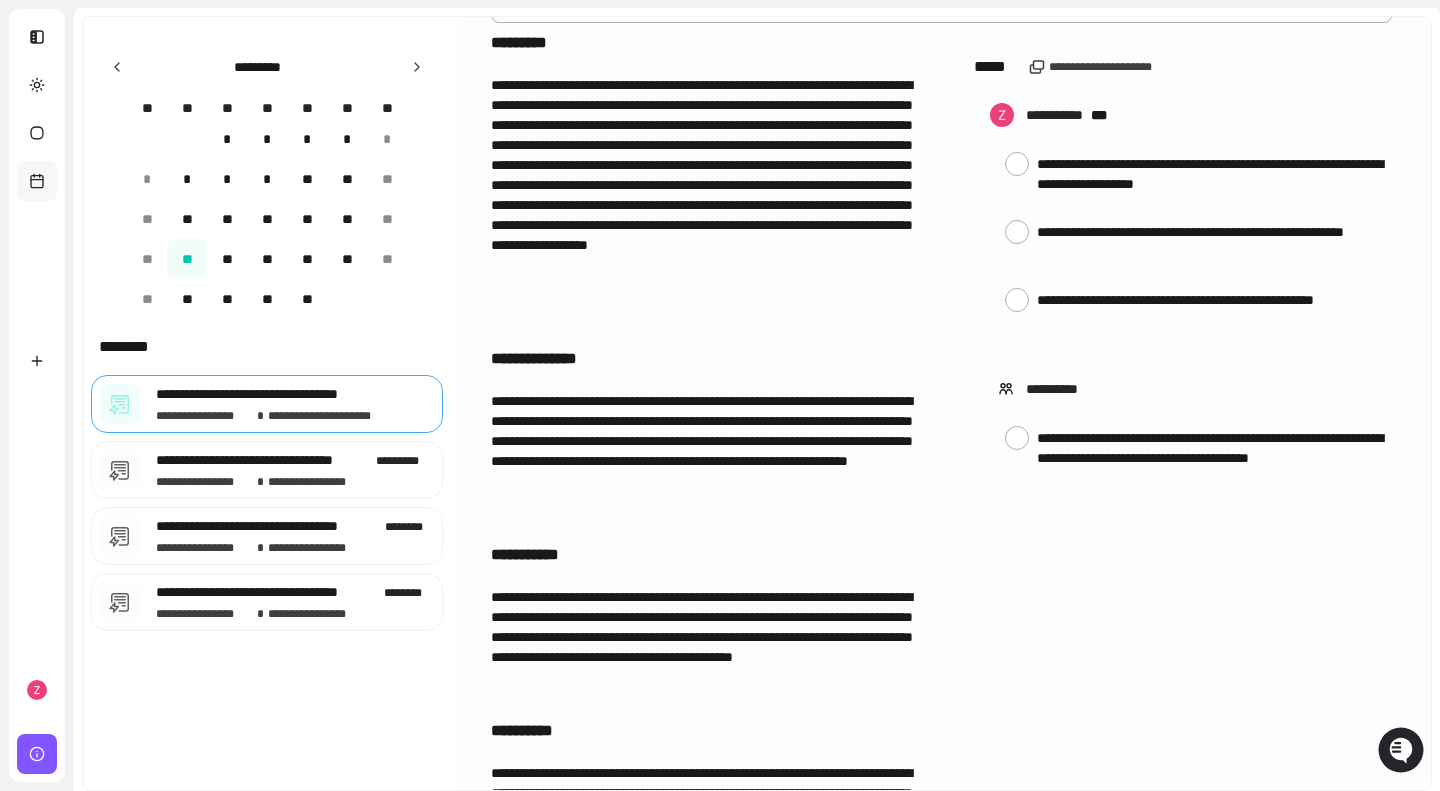 scroll, scrollTop: 653, scrollLeft: 0, axis: vertical 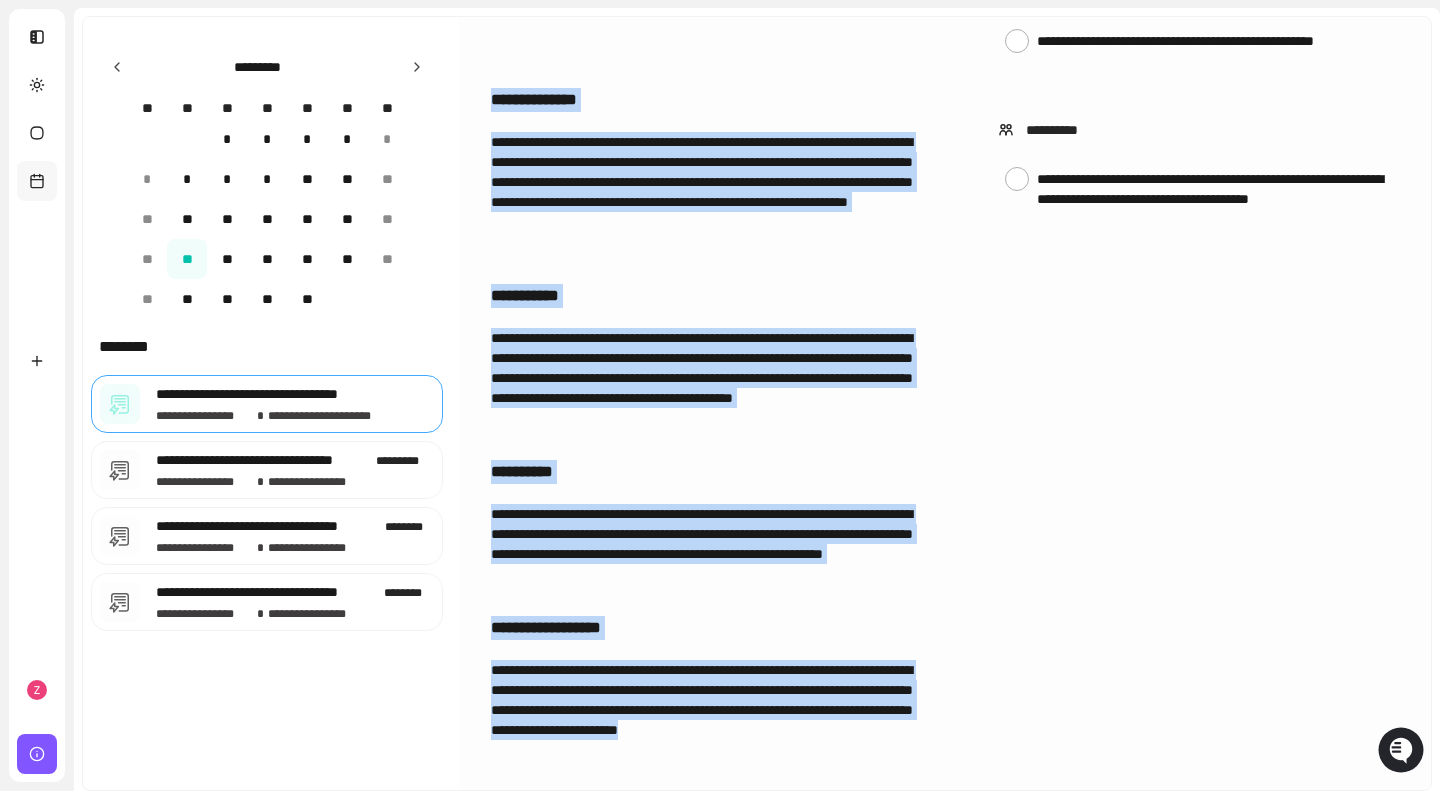 drag, startPoint x: 494, startPoint y: 44, endPoint x: 814, endPoint y: 748, distance: 773.31494 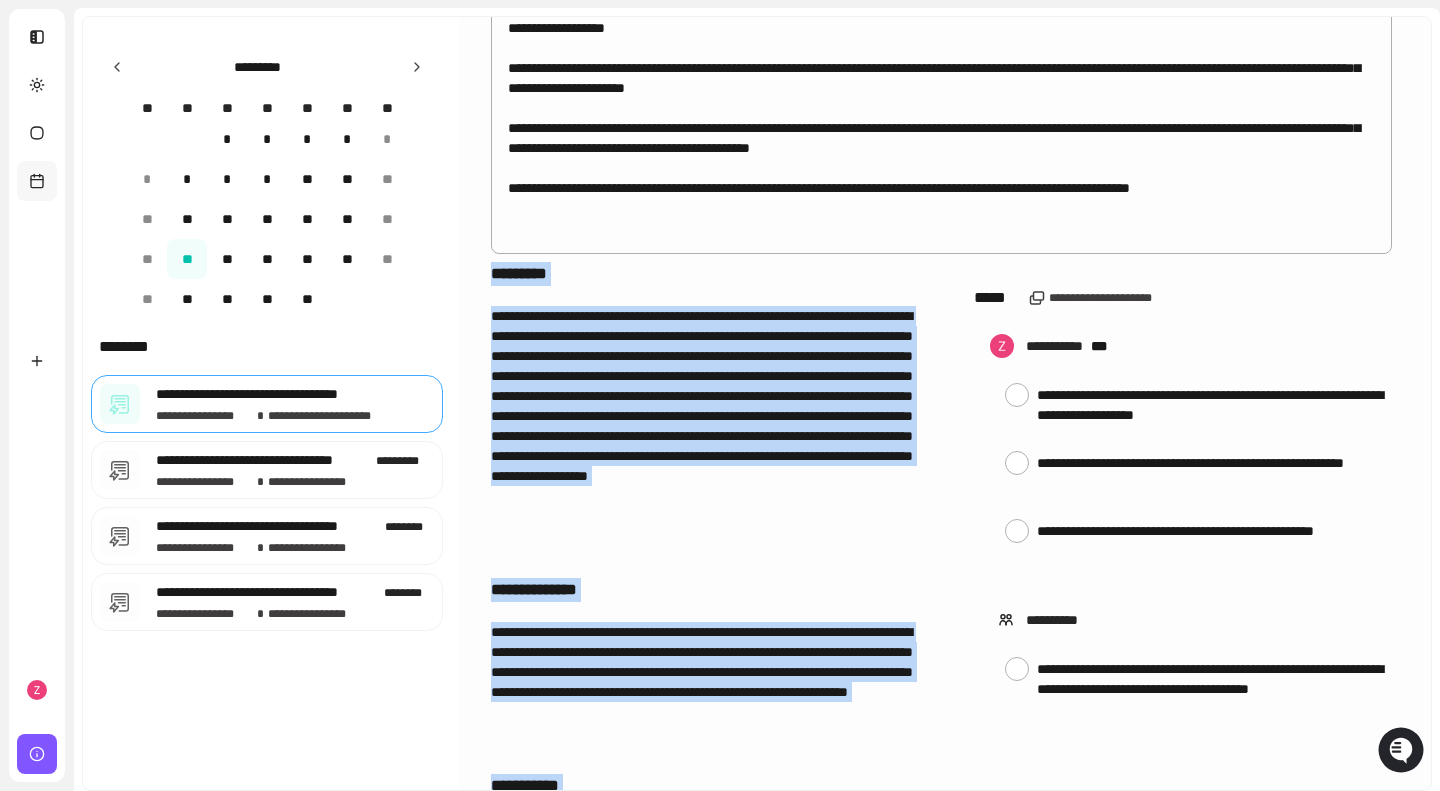 scroll, scrollTop: 0, scrollLeft: 0, axis: both 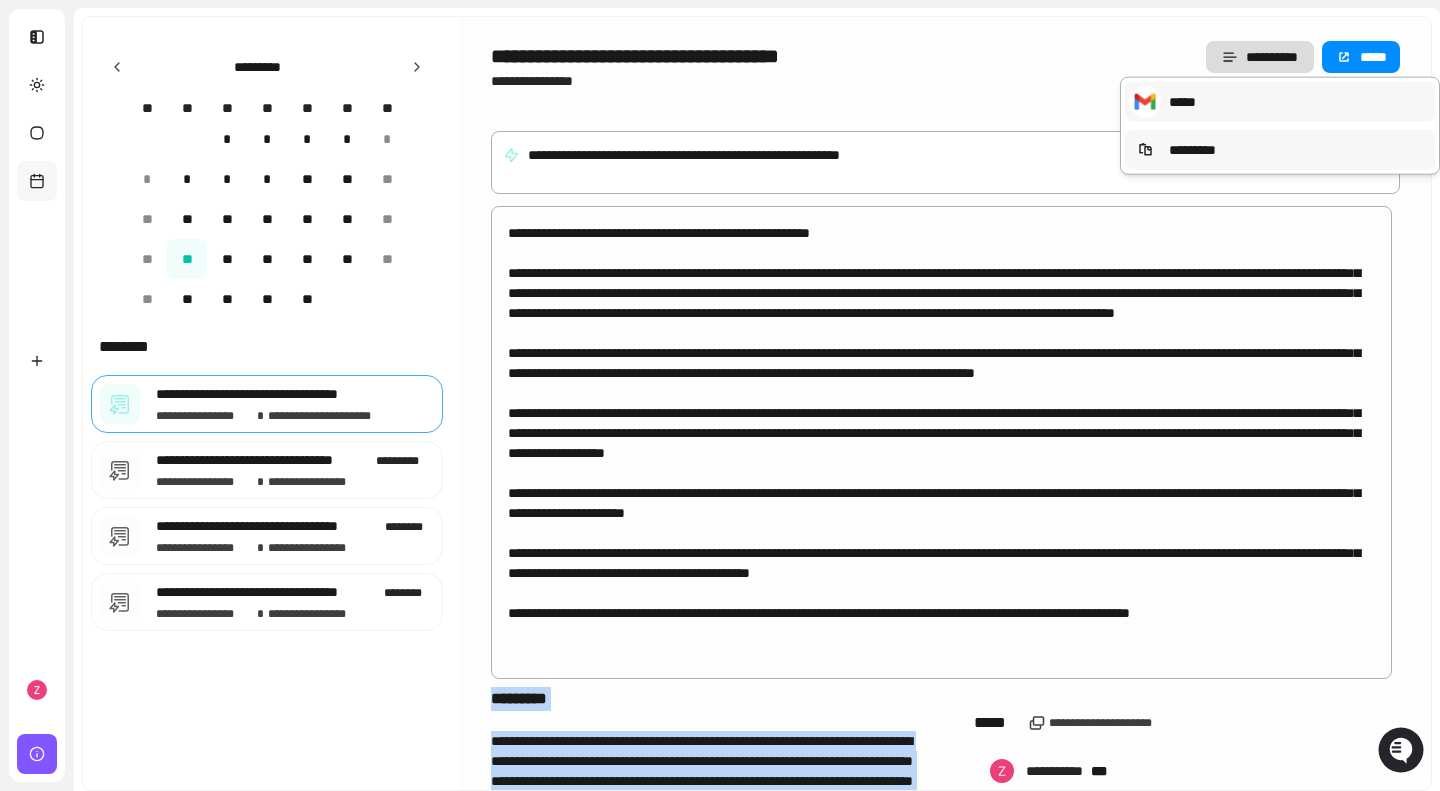click on "**********" at bounding box center [720, 395] 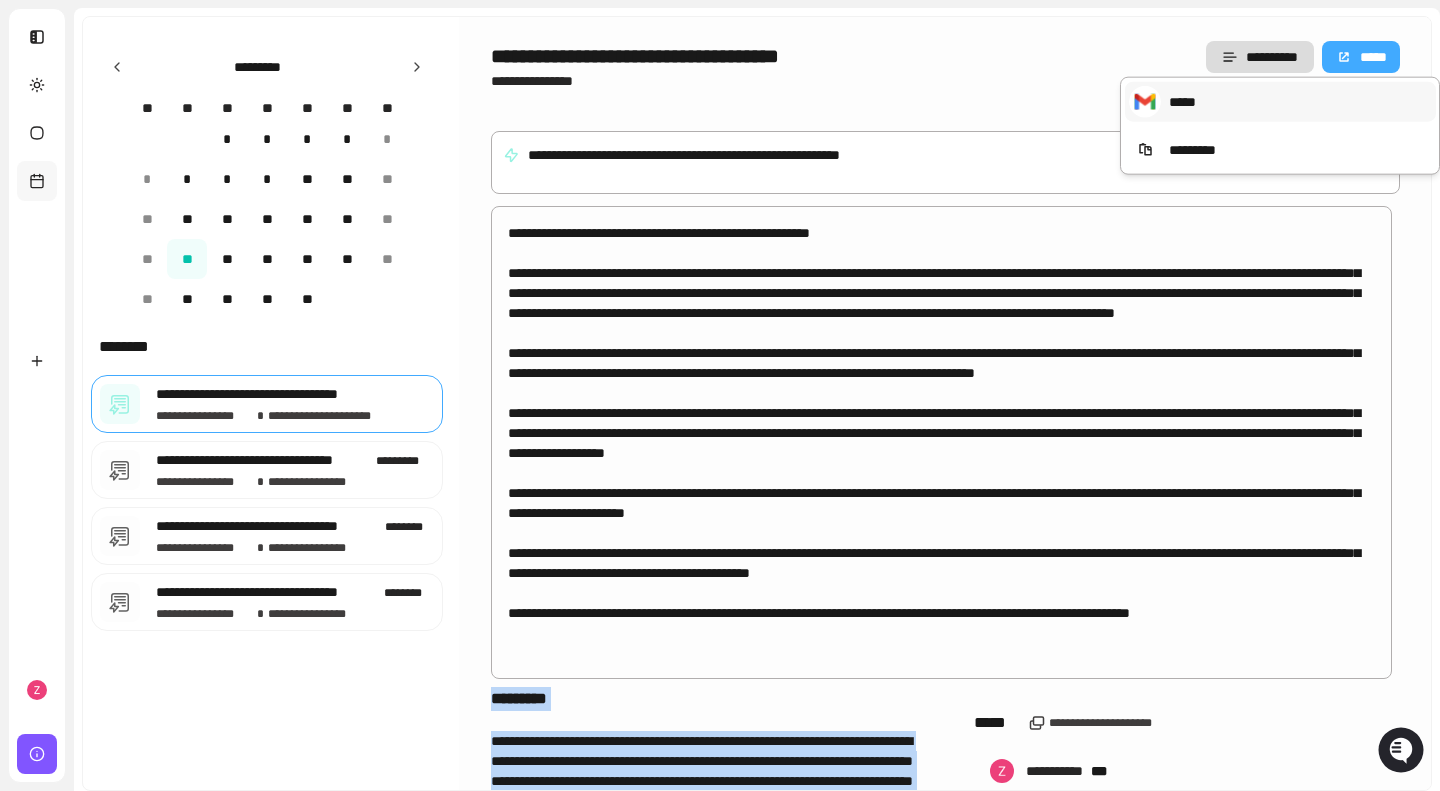 click on "*********" at bounding box center (1280, 150) 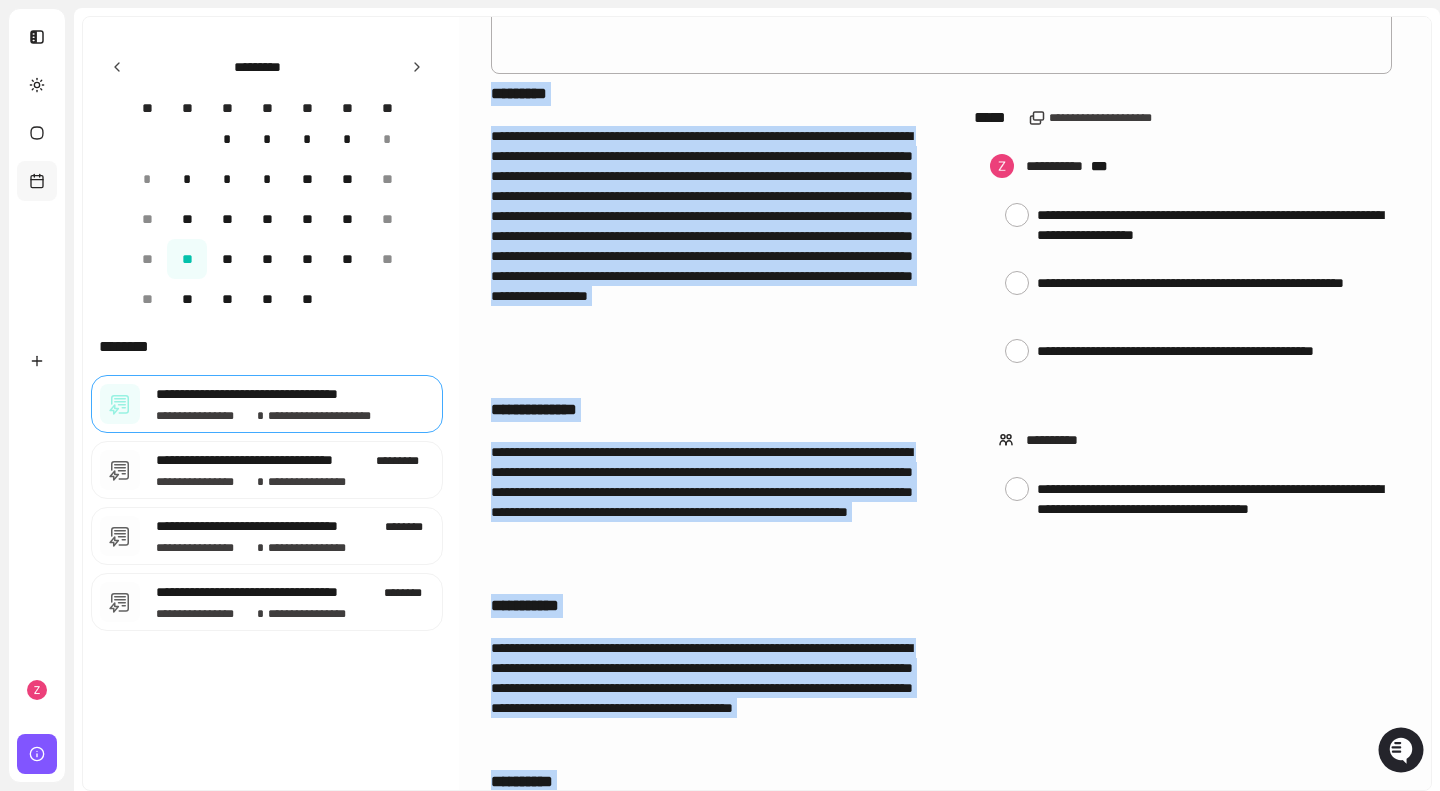 scroll, scrollTop: 603, scrollLeft: 0, axis: vertical 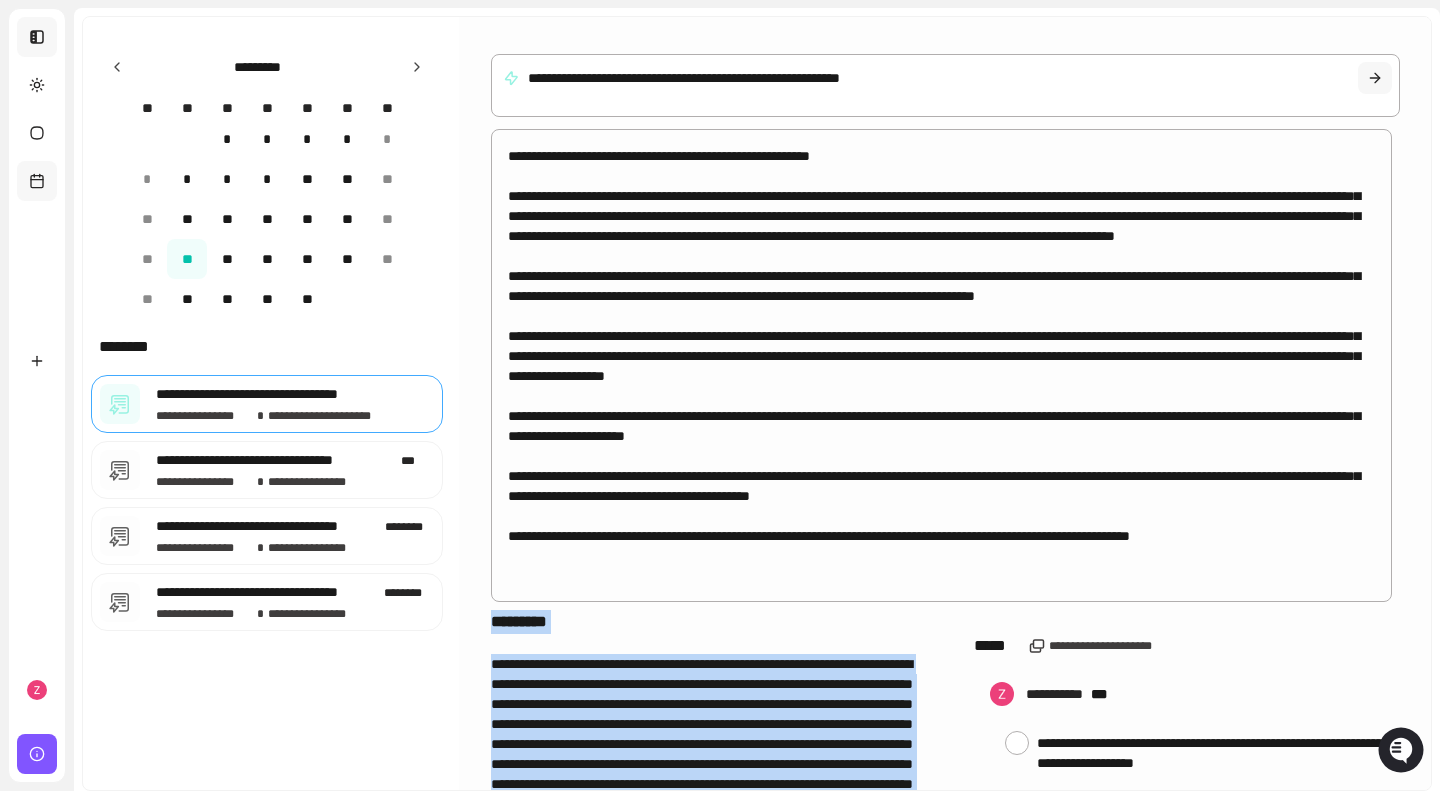 click at bounding box center (37, 37) 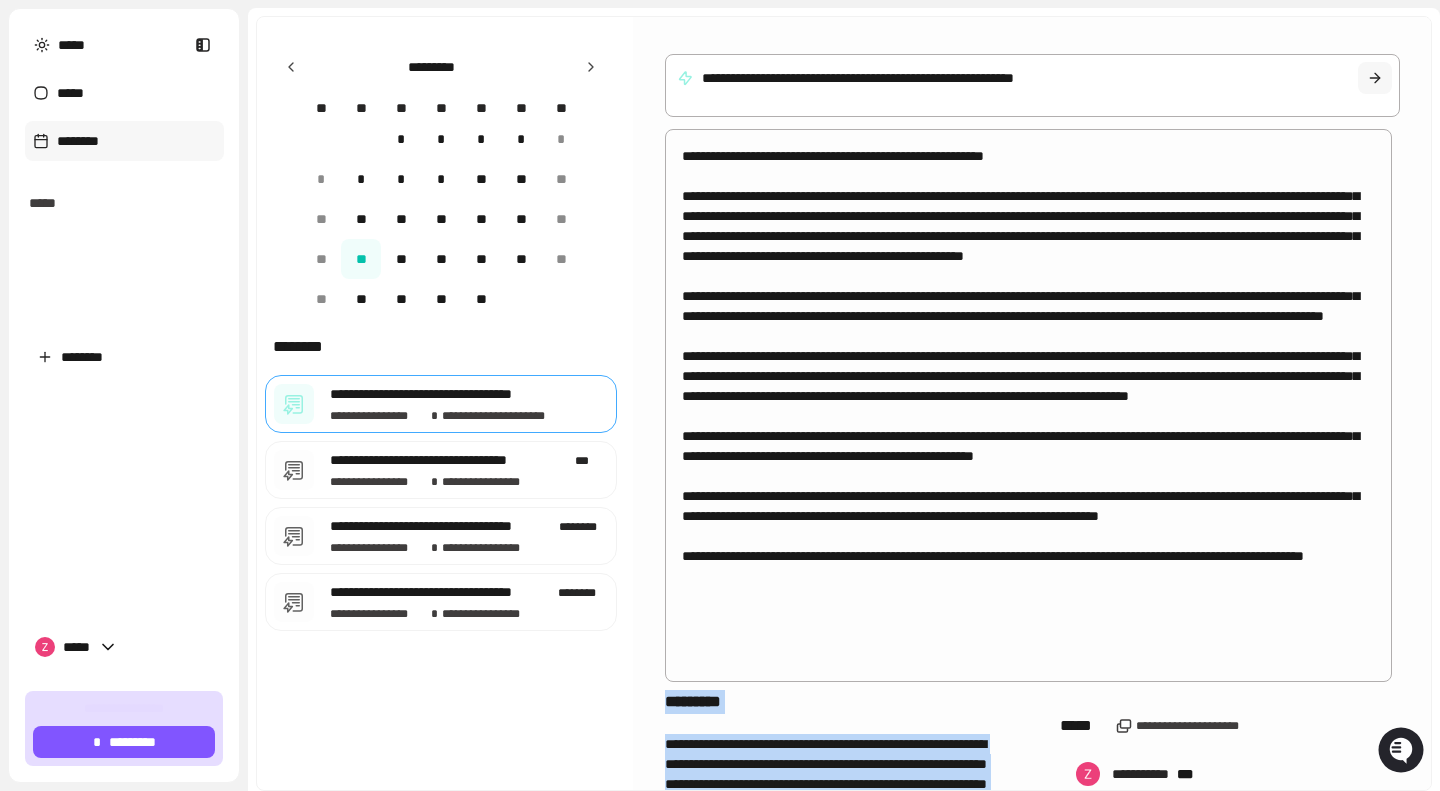scroll, scrollTop: 0, scrollLeft: 0, axis: both 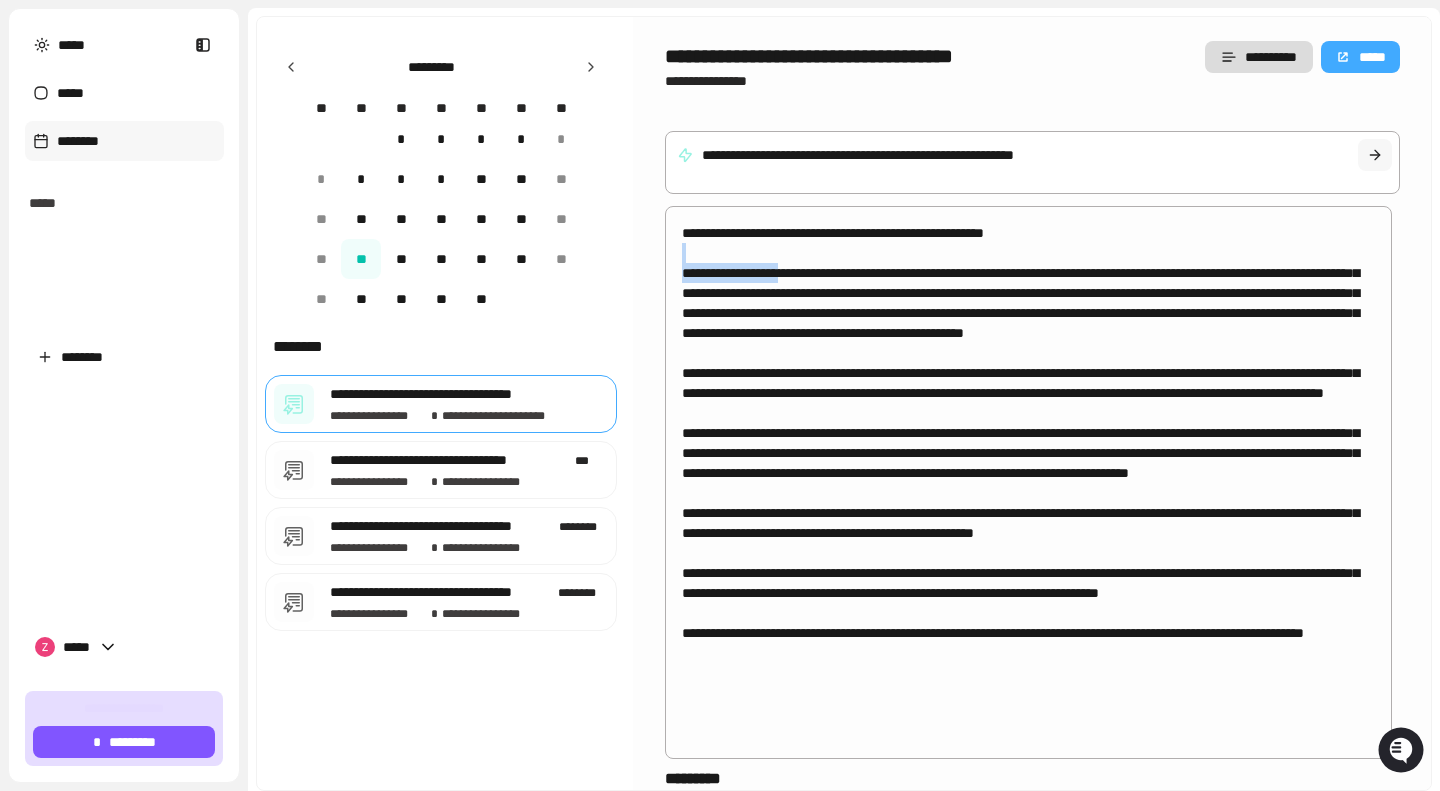 drag, startPoint x: 1069, startPoint y: 259, endPoint x: 758, endPoint y: 278, distance: 311.57983 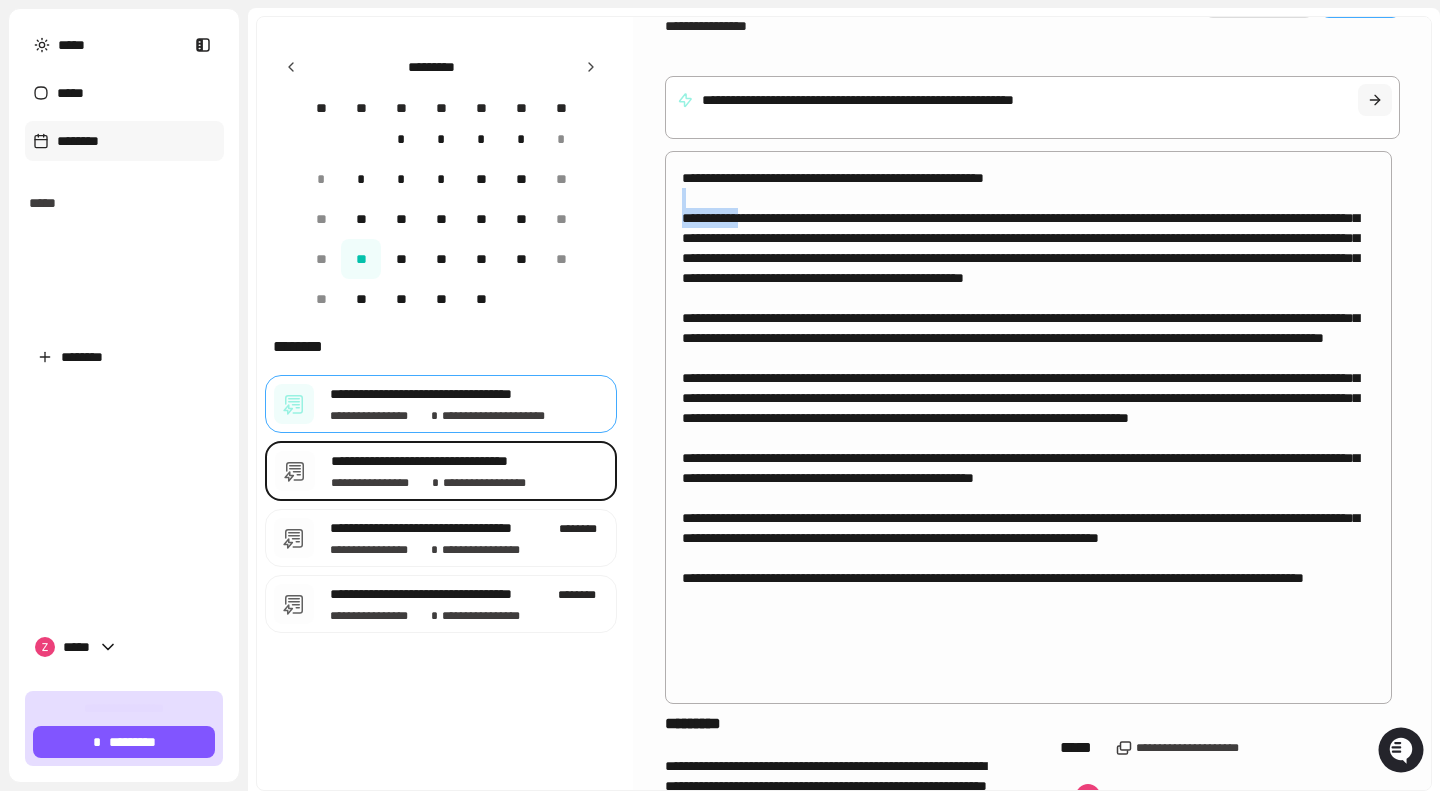 scroll, scrollTop: 0, scrollLeft: 0, axis: both 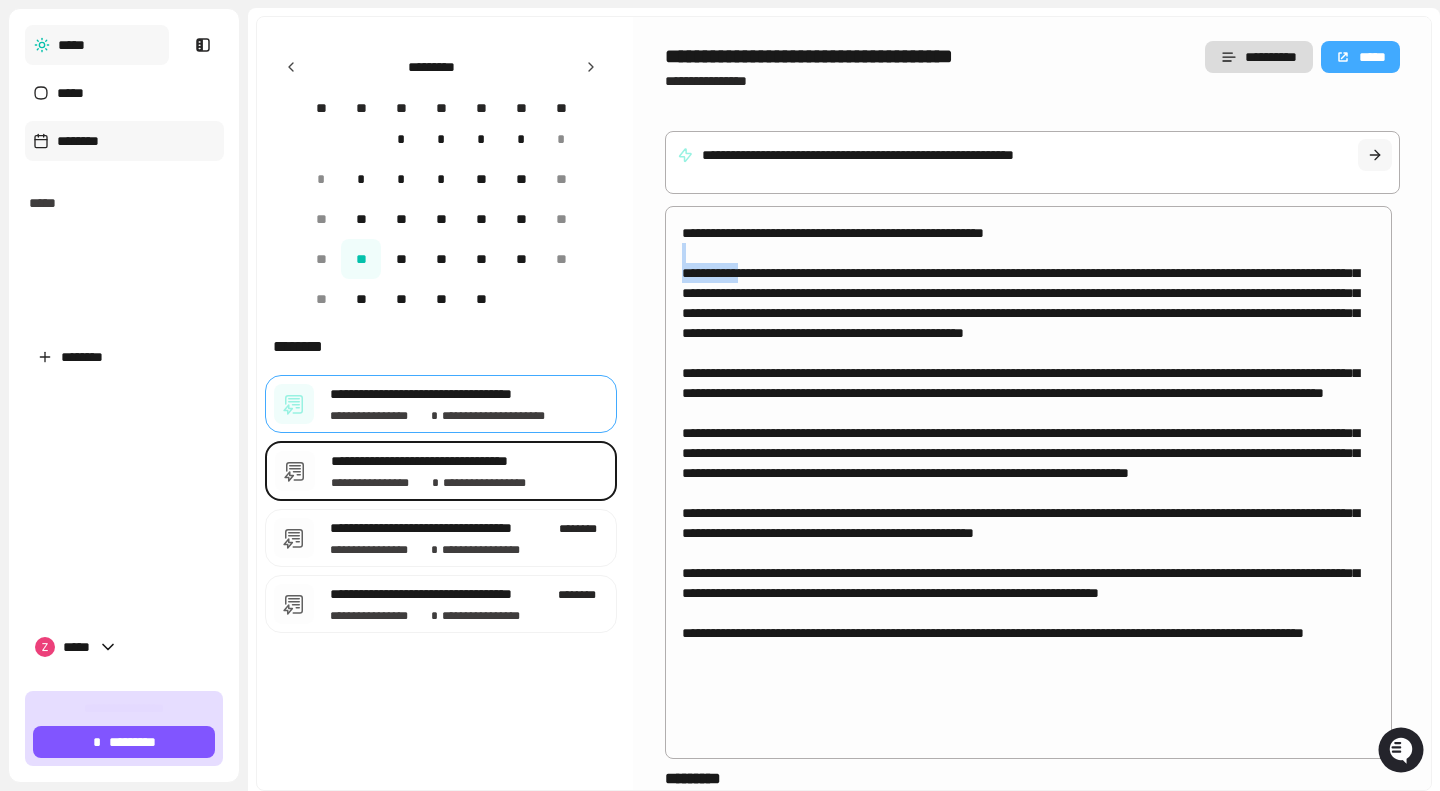 click on "*****" at bounding box center [97, 45] 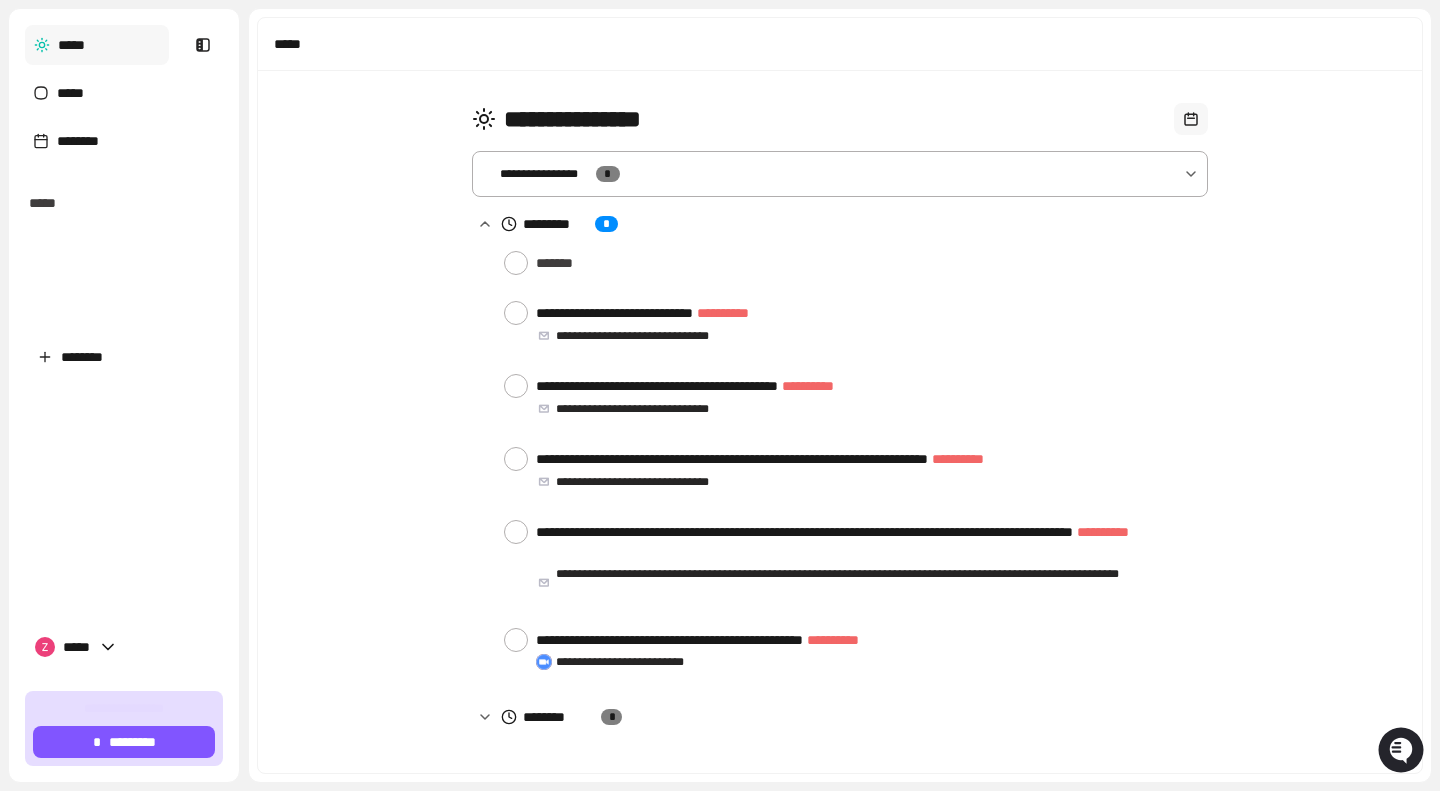 type on "*" 